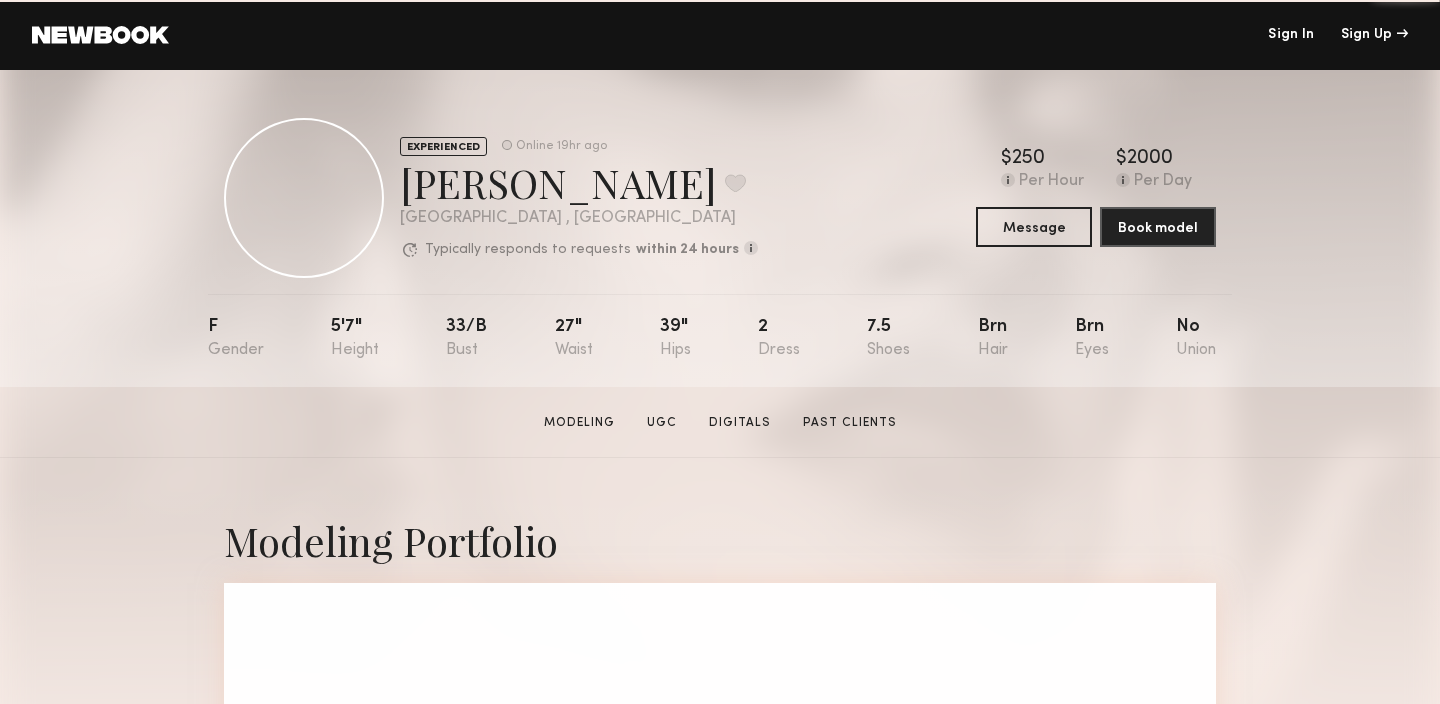 scroll, scrollTop: 0, scrollLeft: 0, axis: both 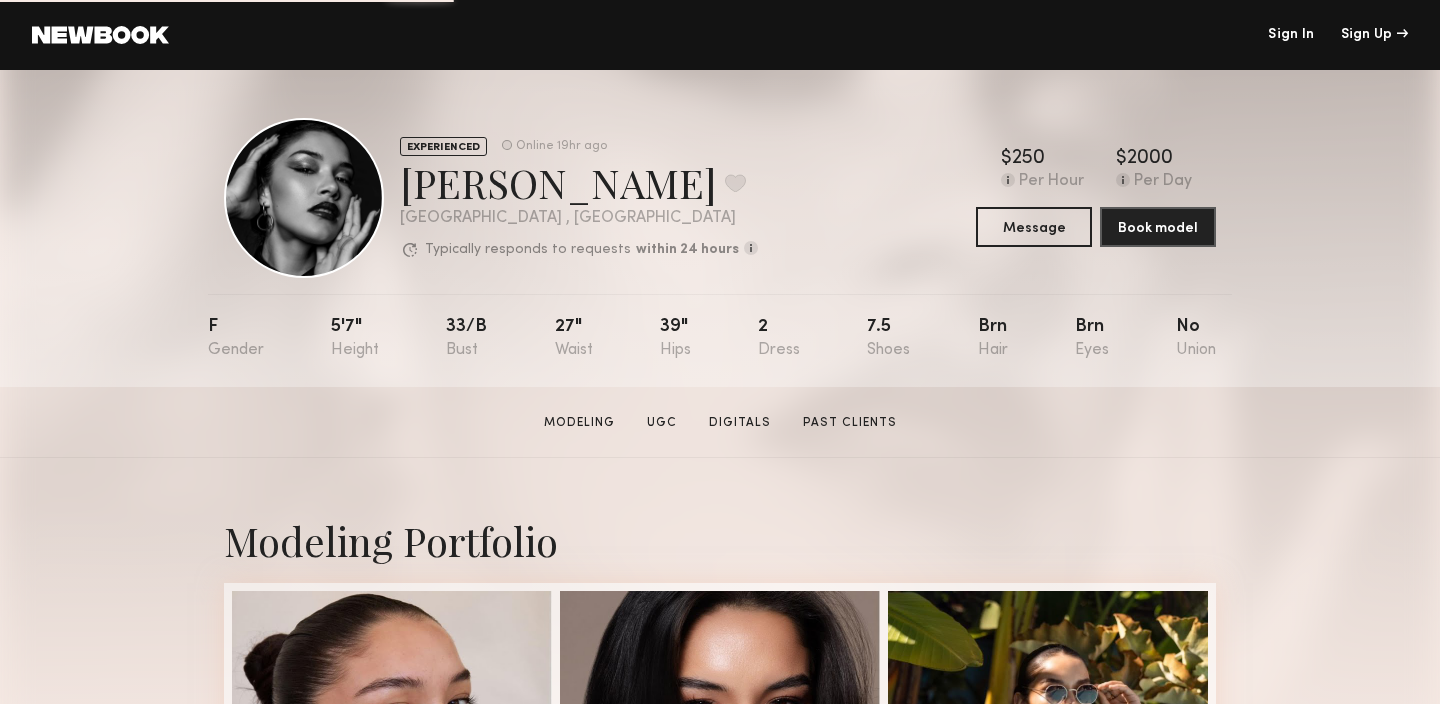 click 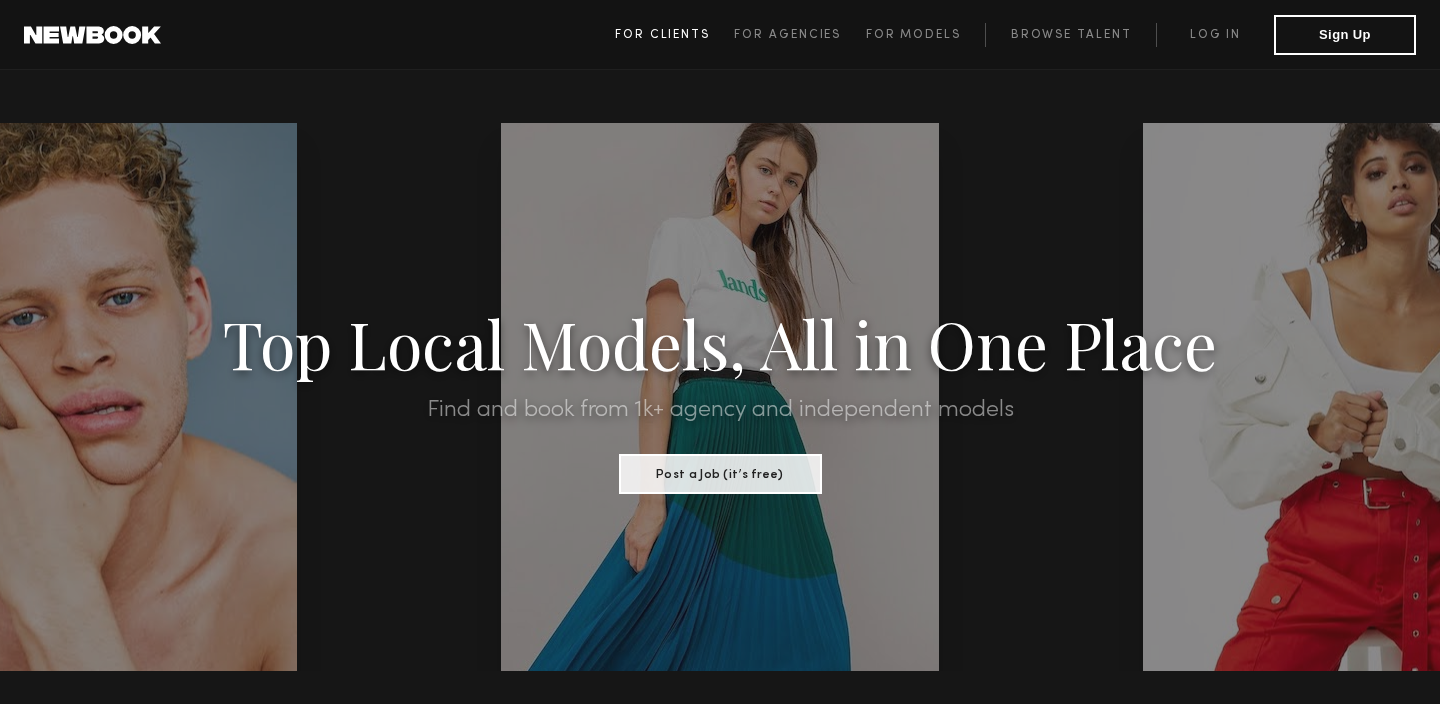 click on "For Clients" 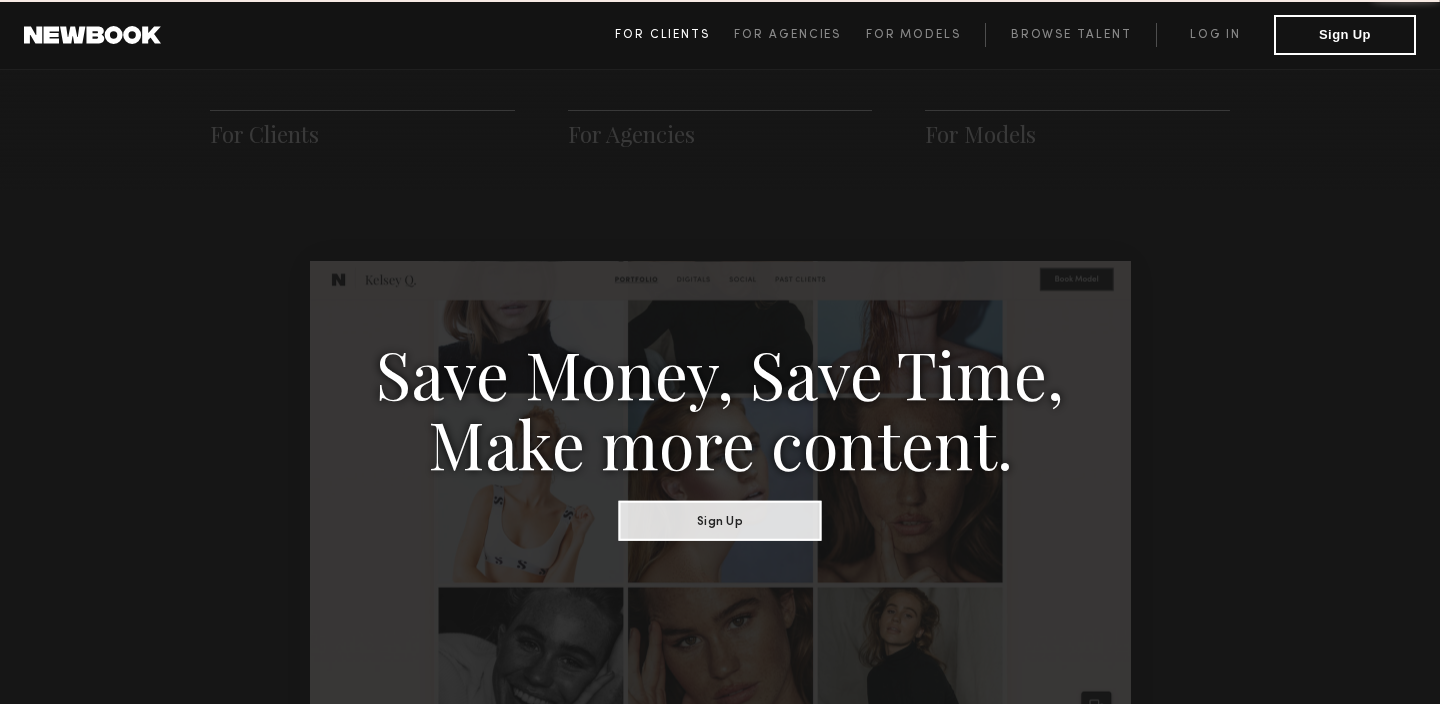 scroll, scrollTop: 998, scrollLeft: 0, axis: vertical 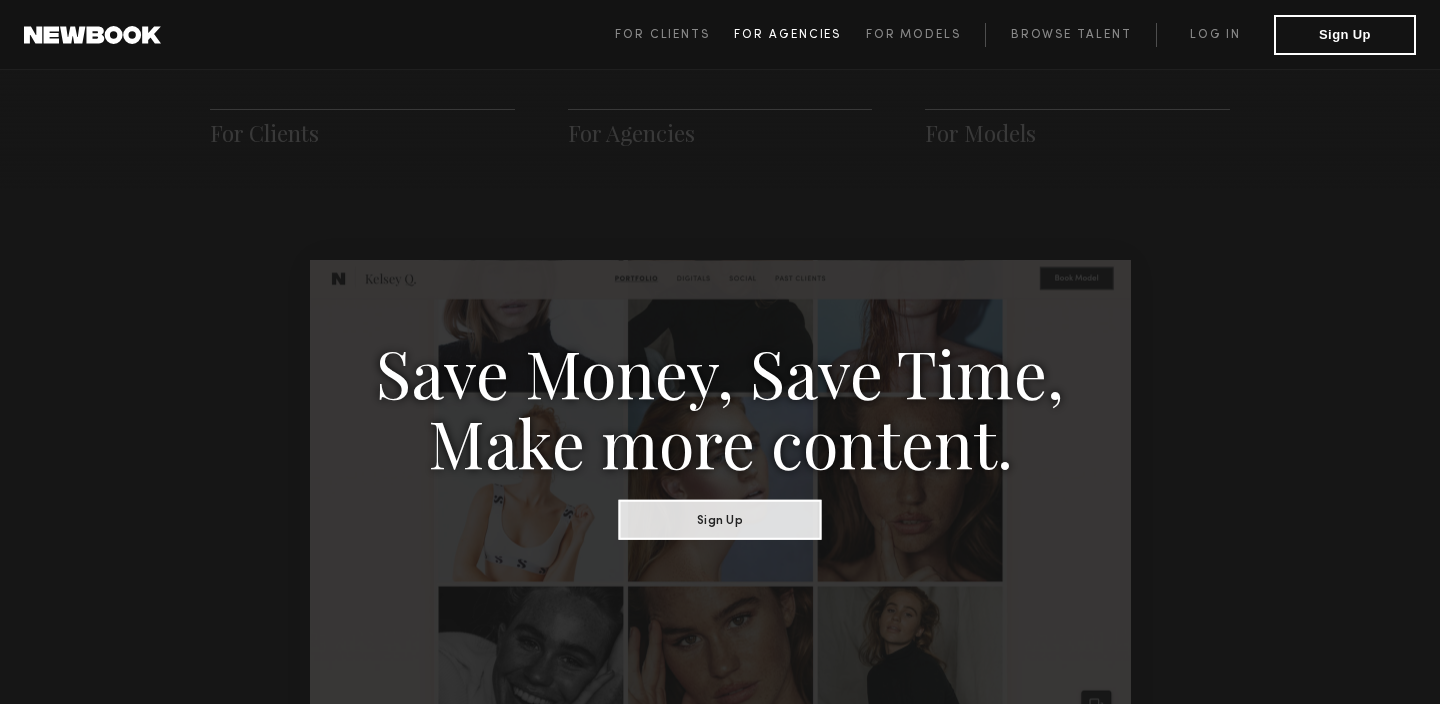 click on "For Agencies" 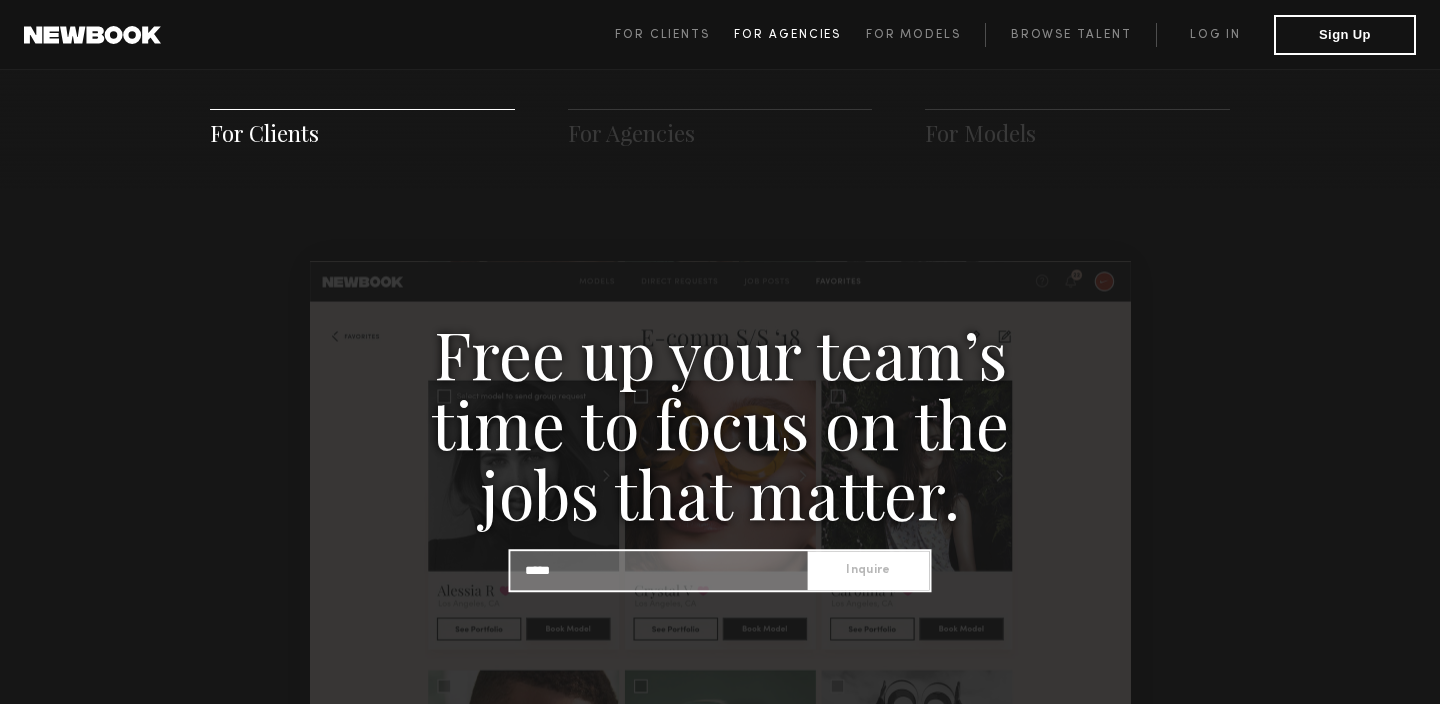scroll, scrollTop: 1926, scrollLeft: 0, axis: vertical 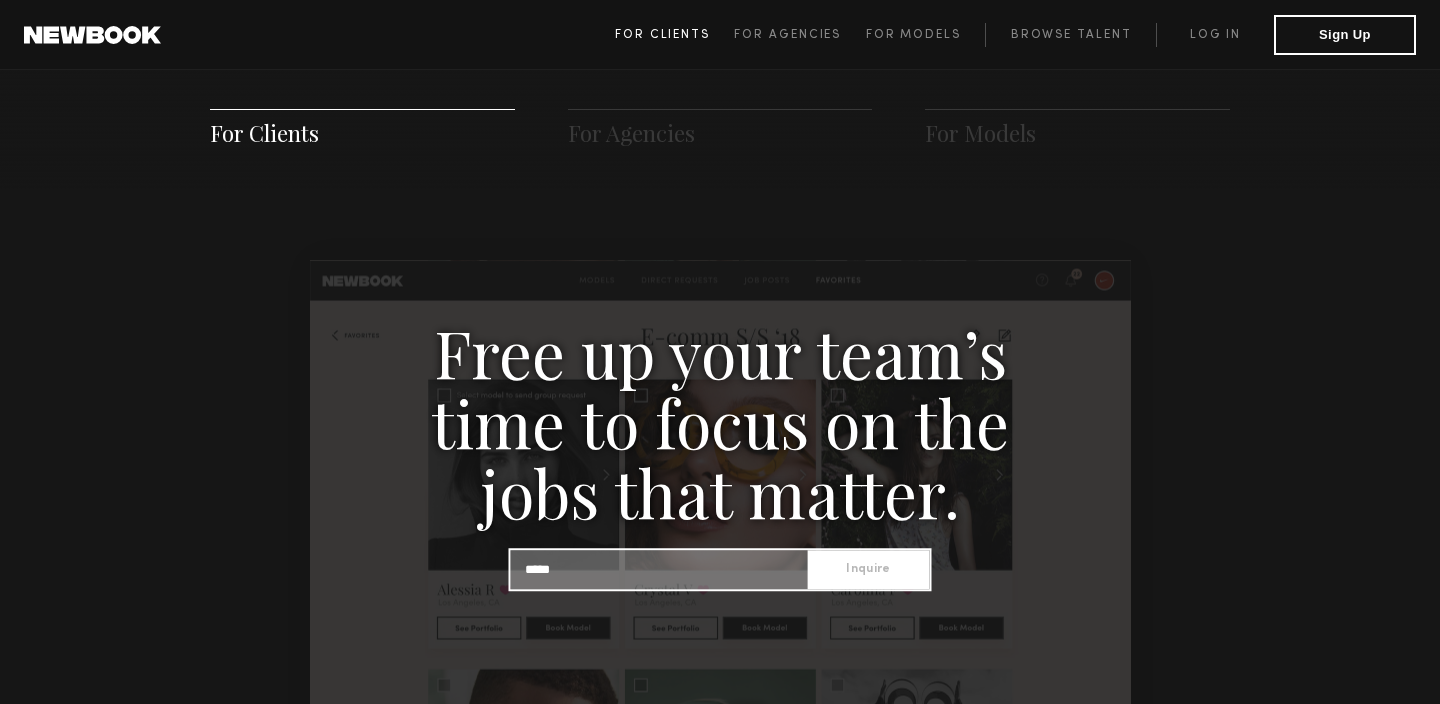 click on "For Clients" 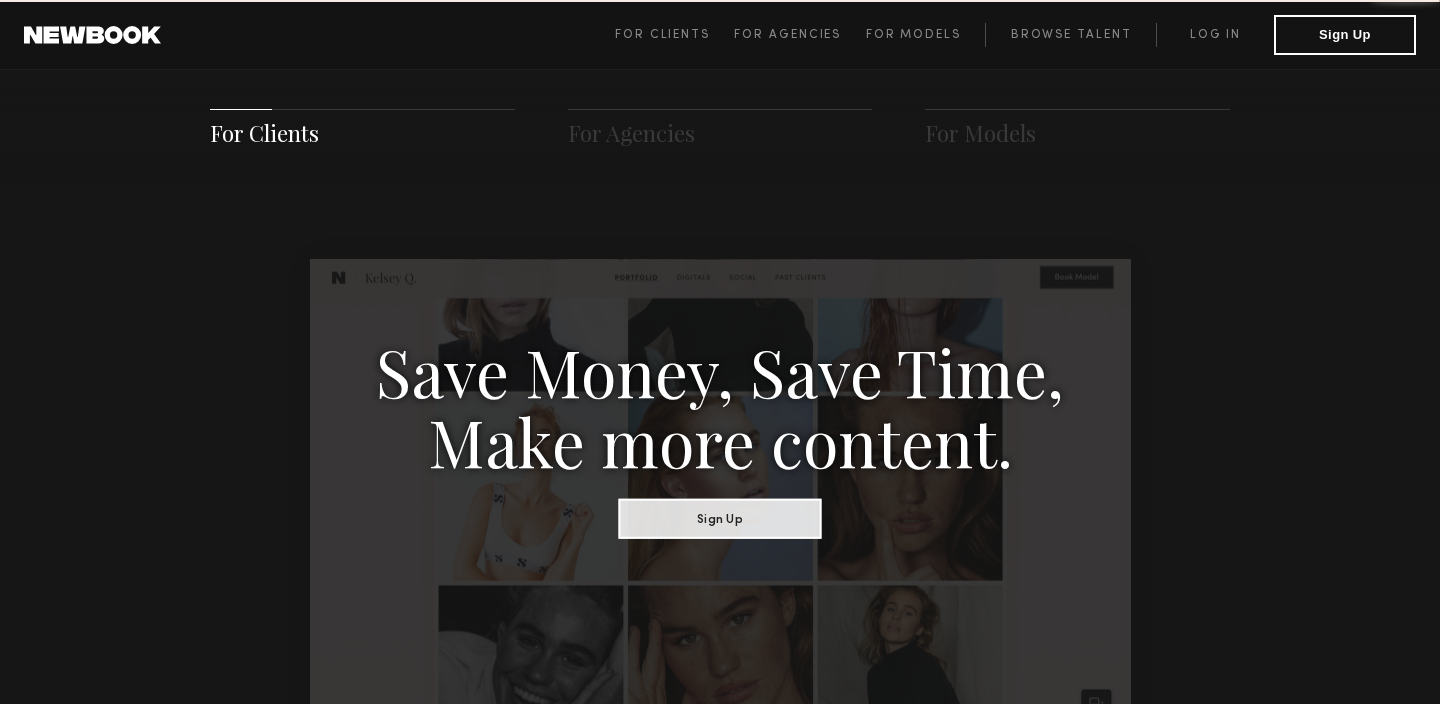 scroll, scrollTop: 999, scrollLeft: 0, axis: vertical 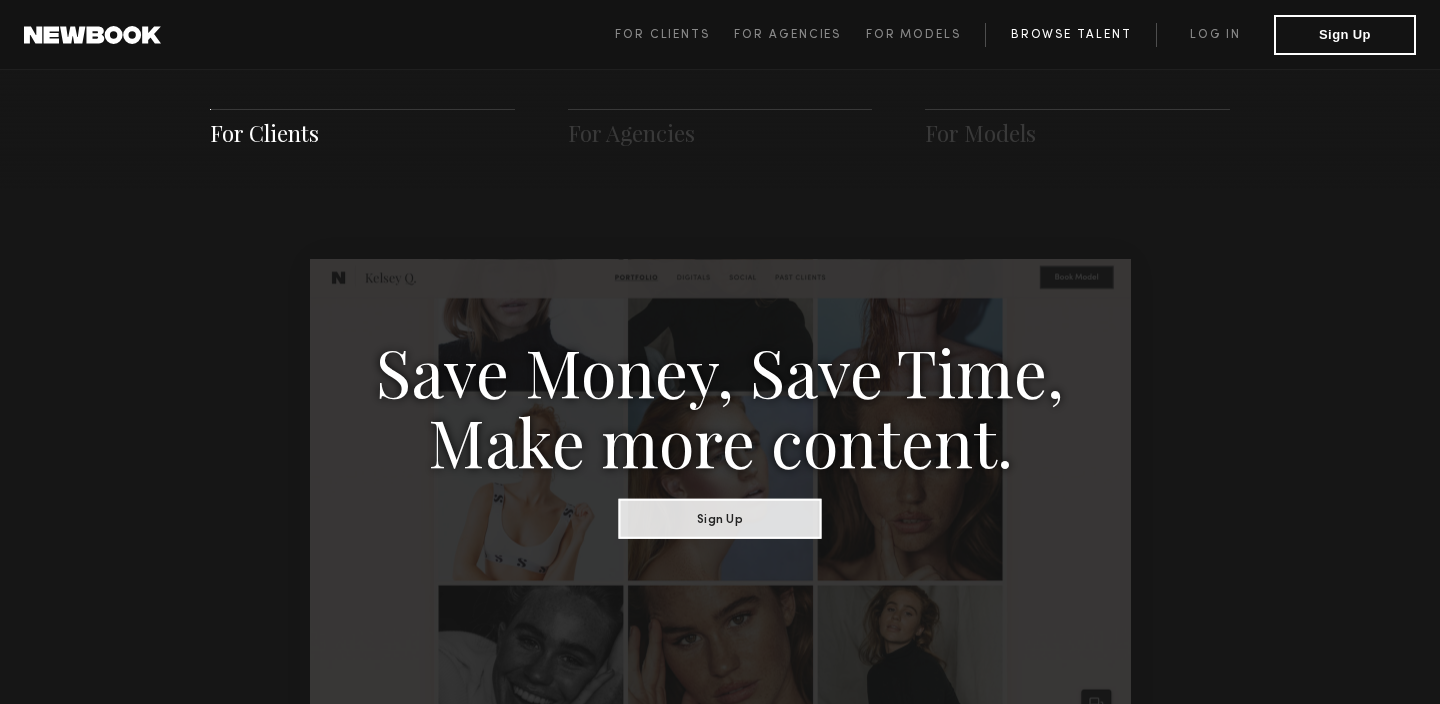 click on "Browse Talent" 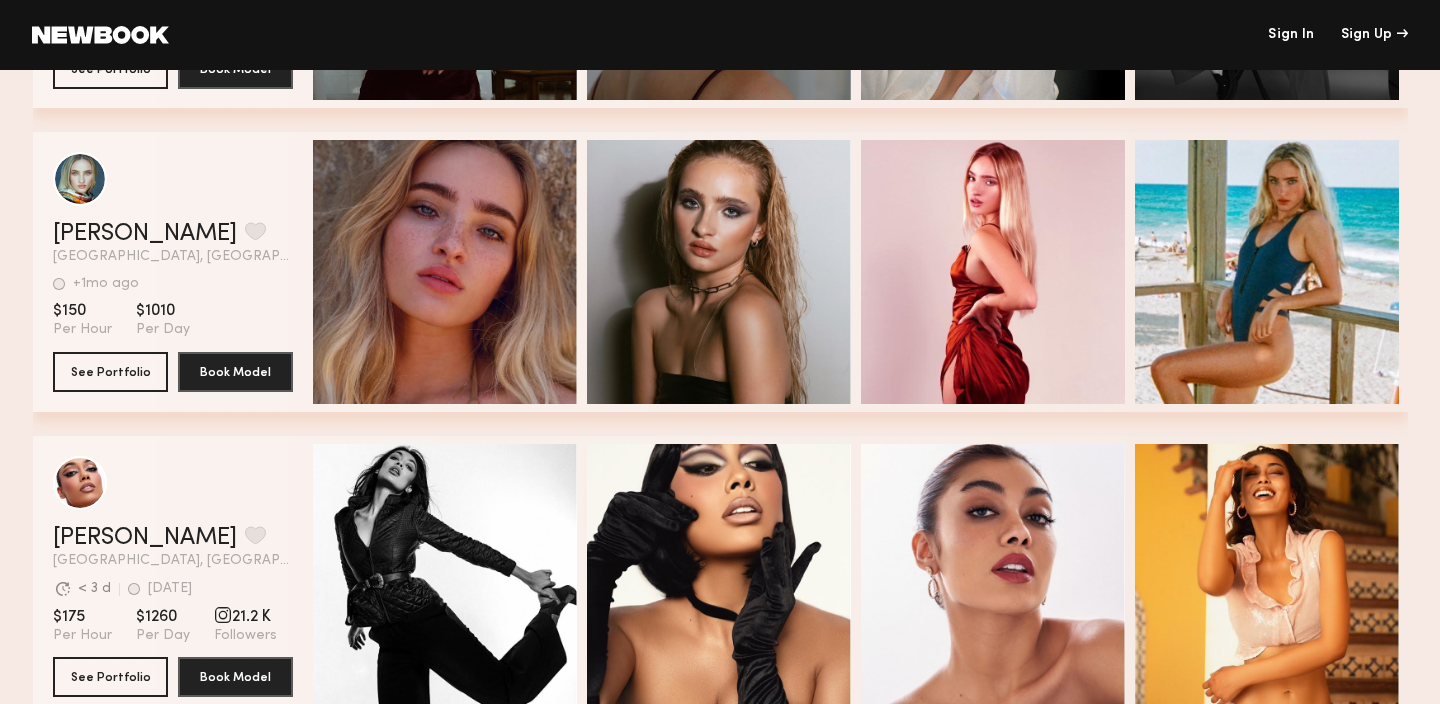 scroll, scrollTop: 5771, scrollLeft: 0, axis: vertical 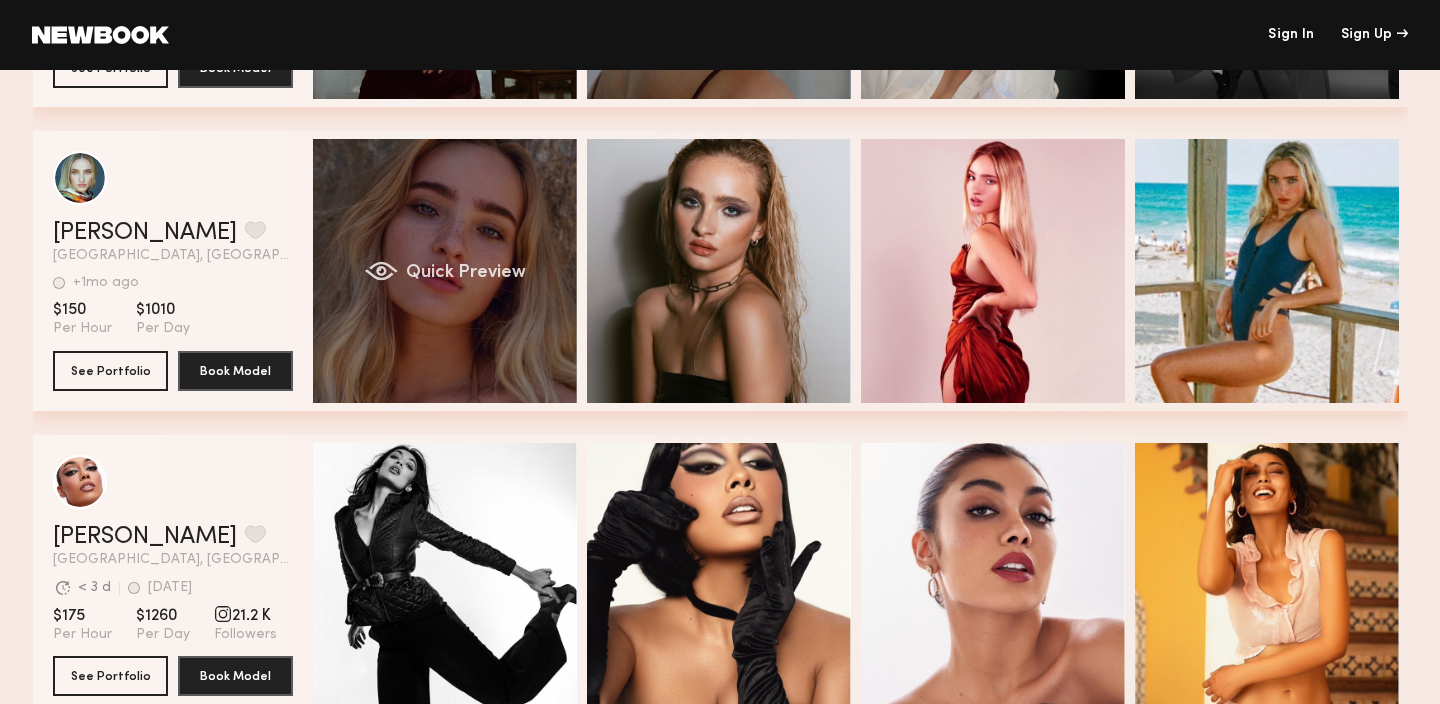 click 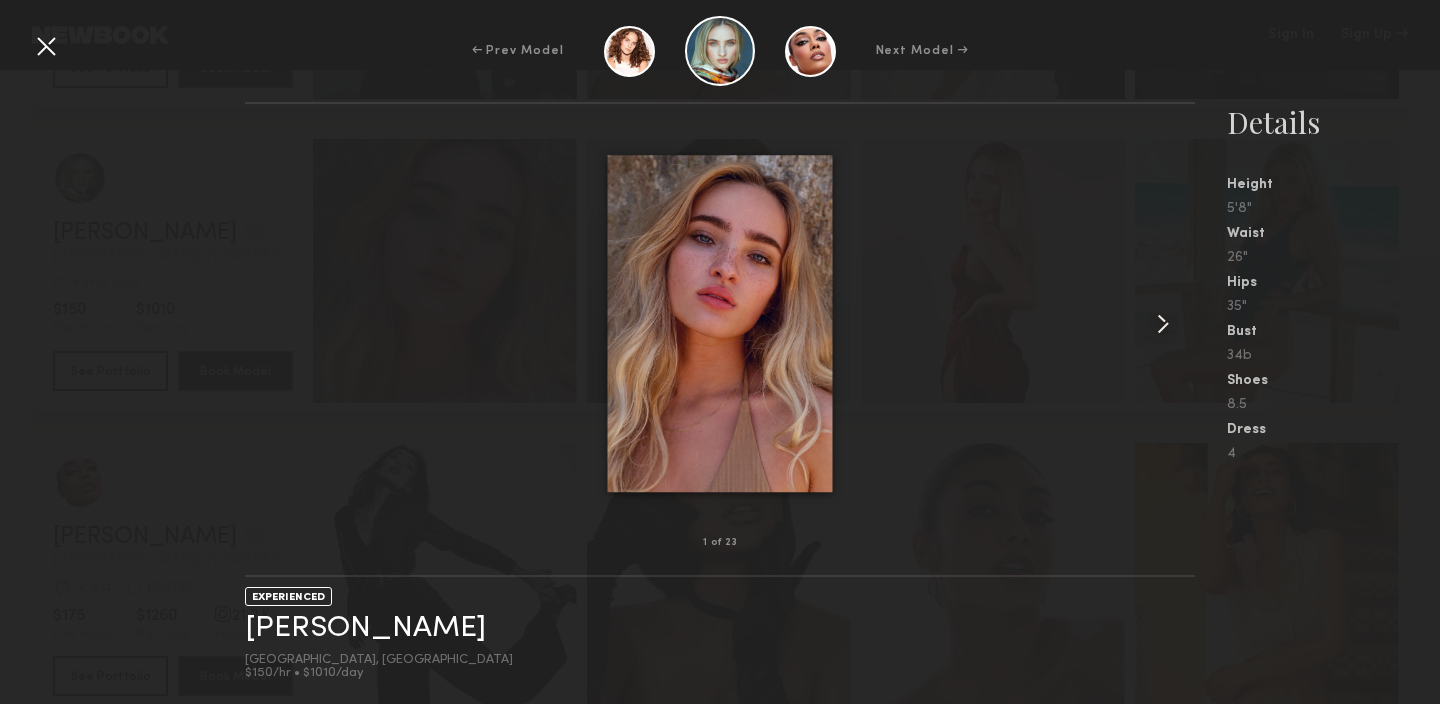 click at bounding box center [1163, 324] 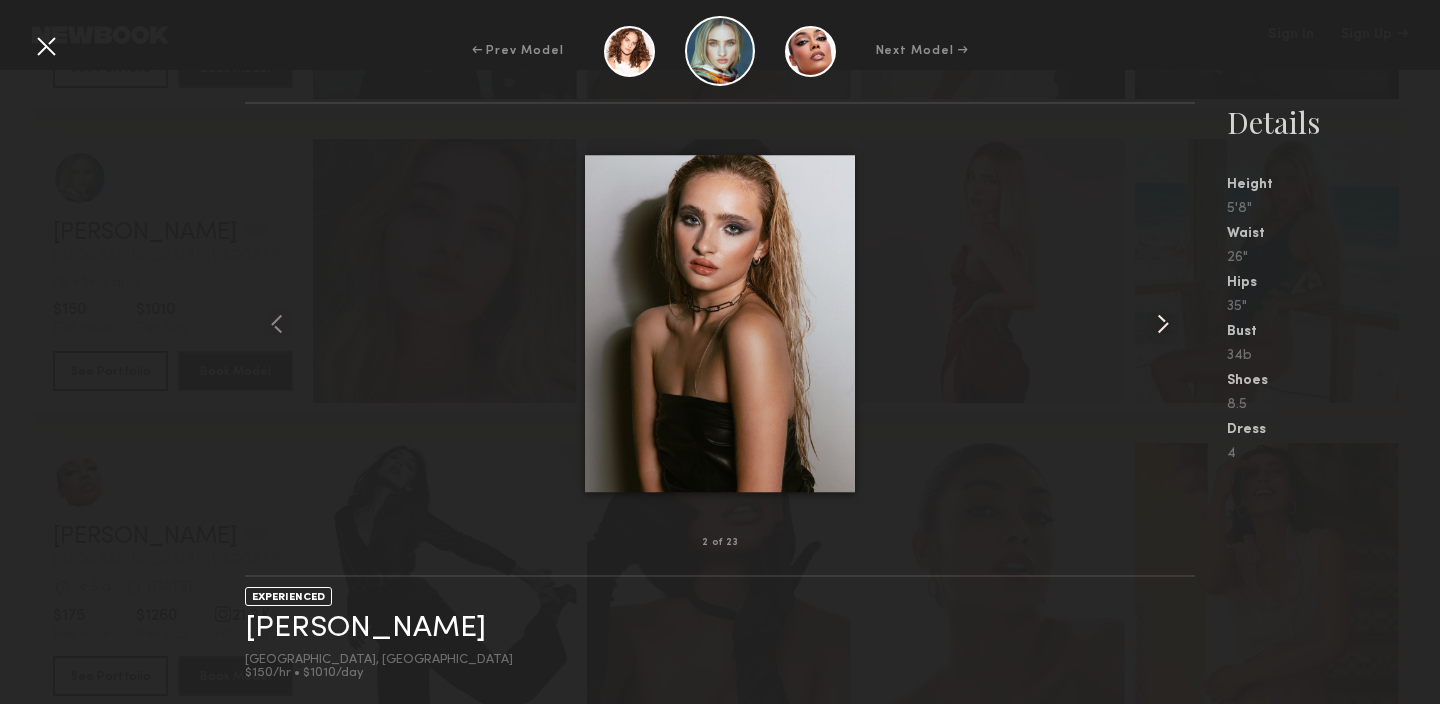 click at bounding box center (1163, 324) 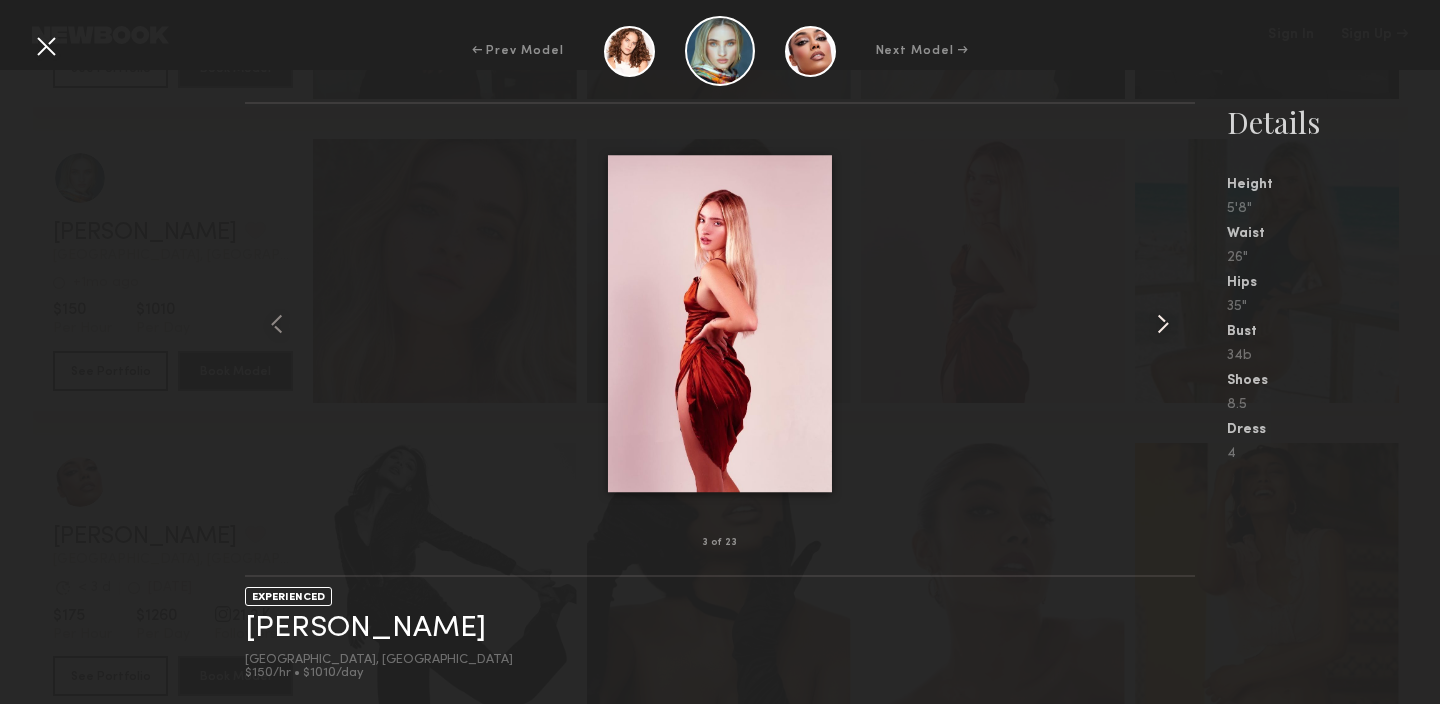 click at bounding box center (1163, 324) 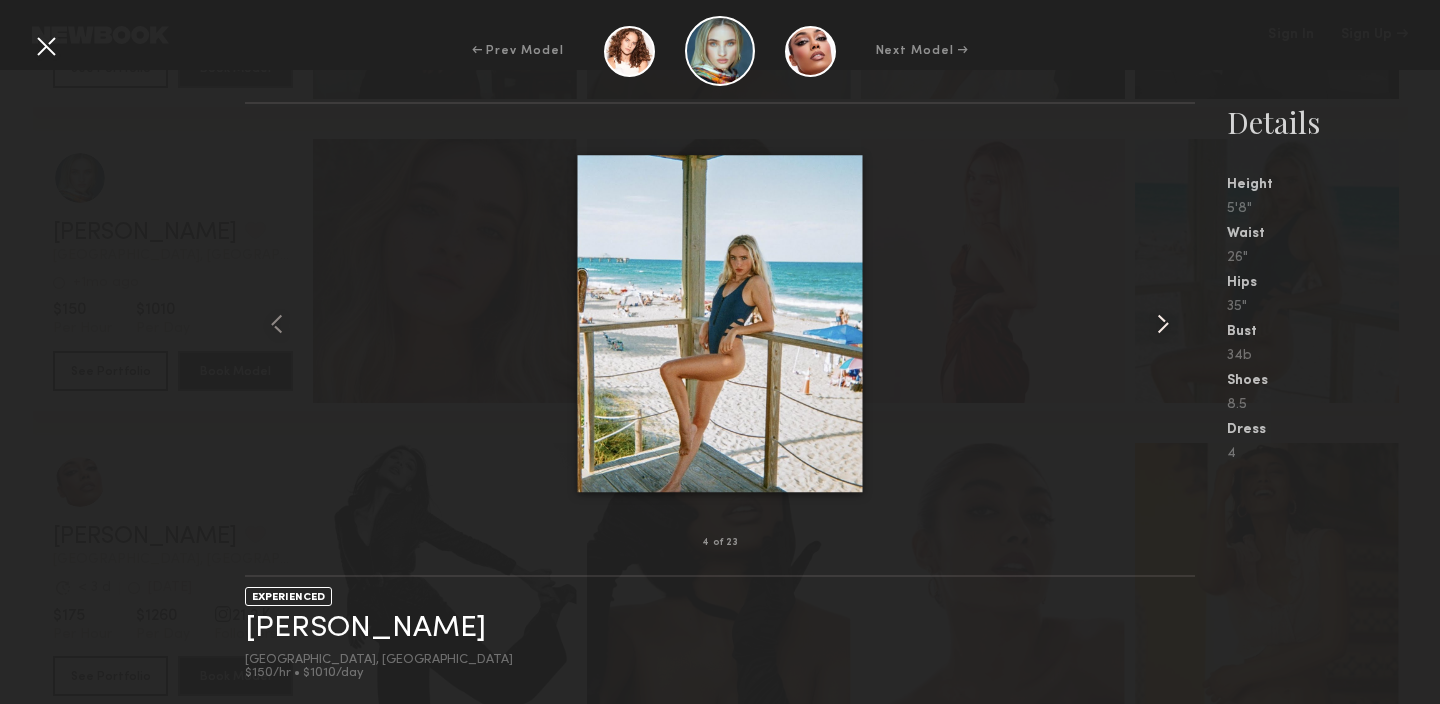 click at bounding box center (1163, 324) 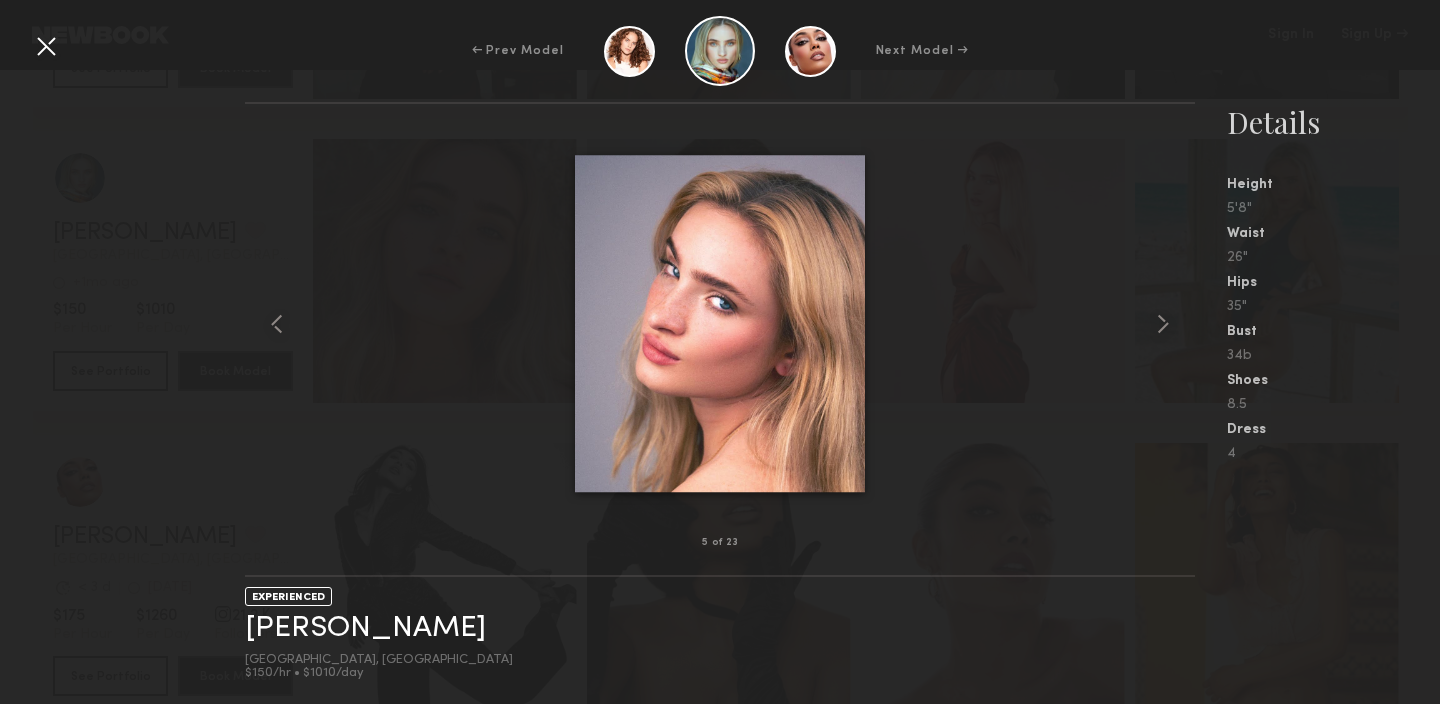 click at bounding box center (46, 46) 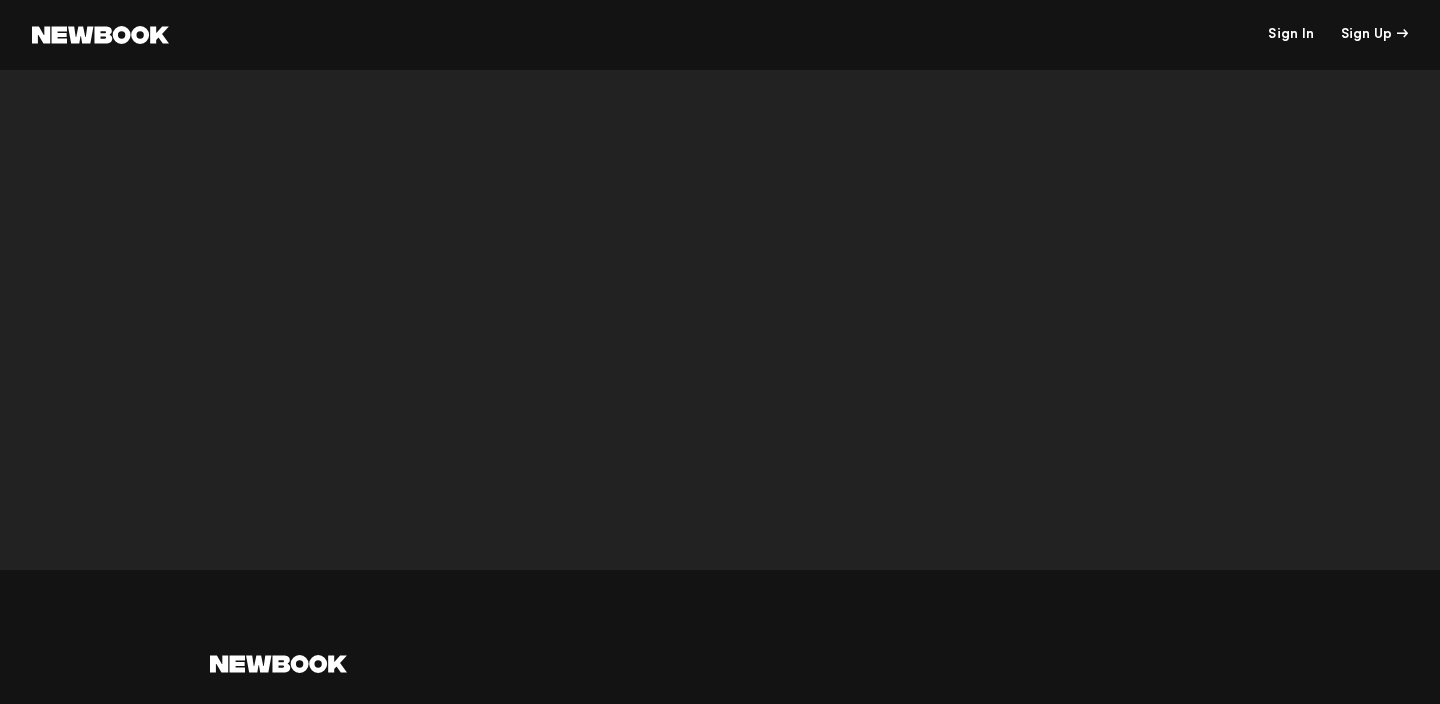 scroll, scrollTop: 6227, scrollLeft: 0, axis: vertical 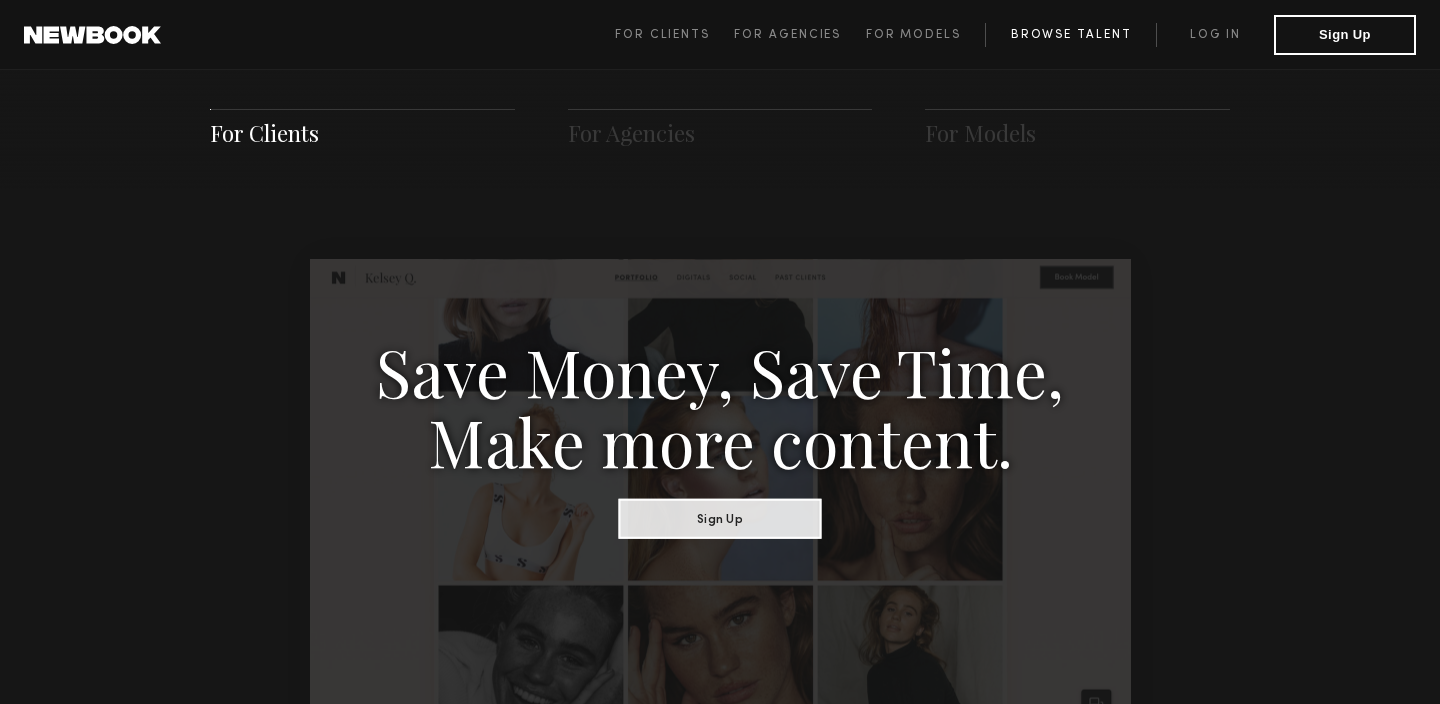 click on "Browse Talent" 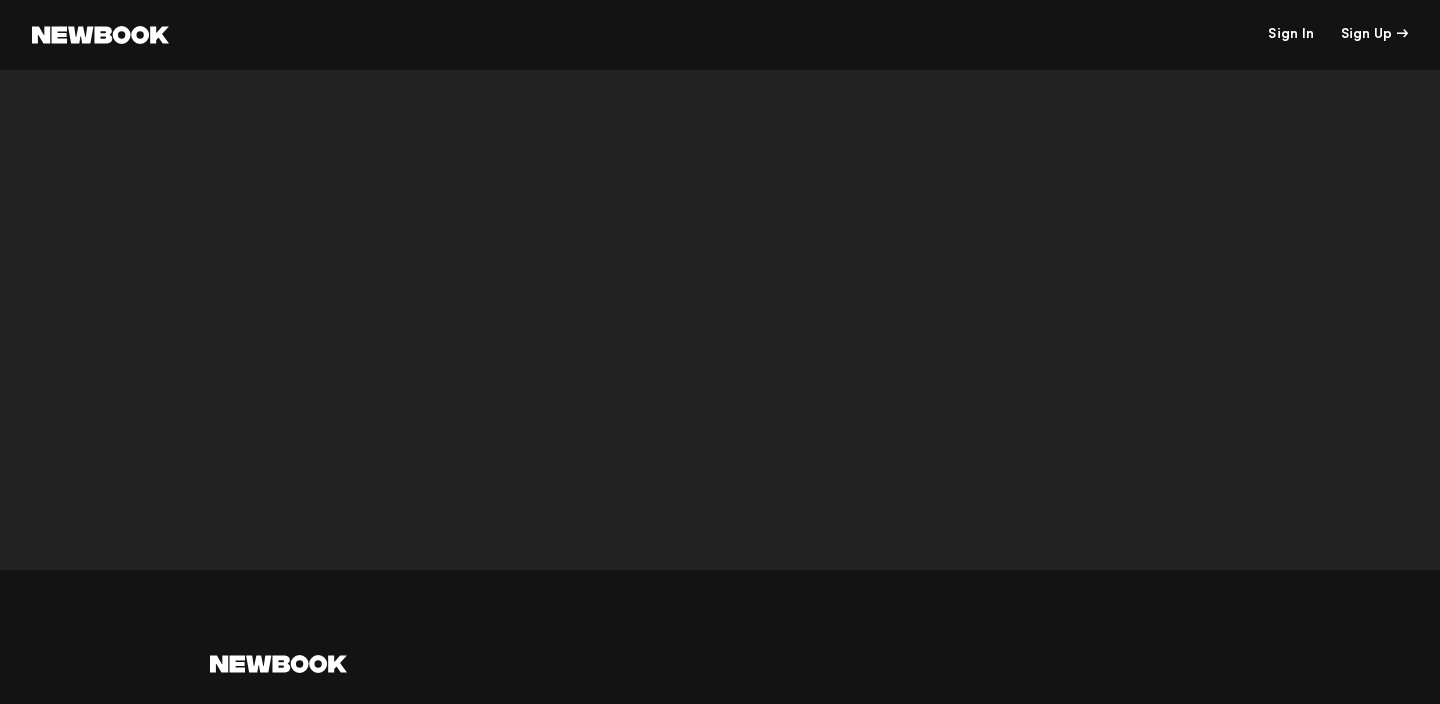 scroll, scrollTop: 6329, scrollLeft: 0, axis: vertical 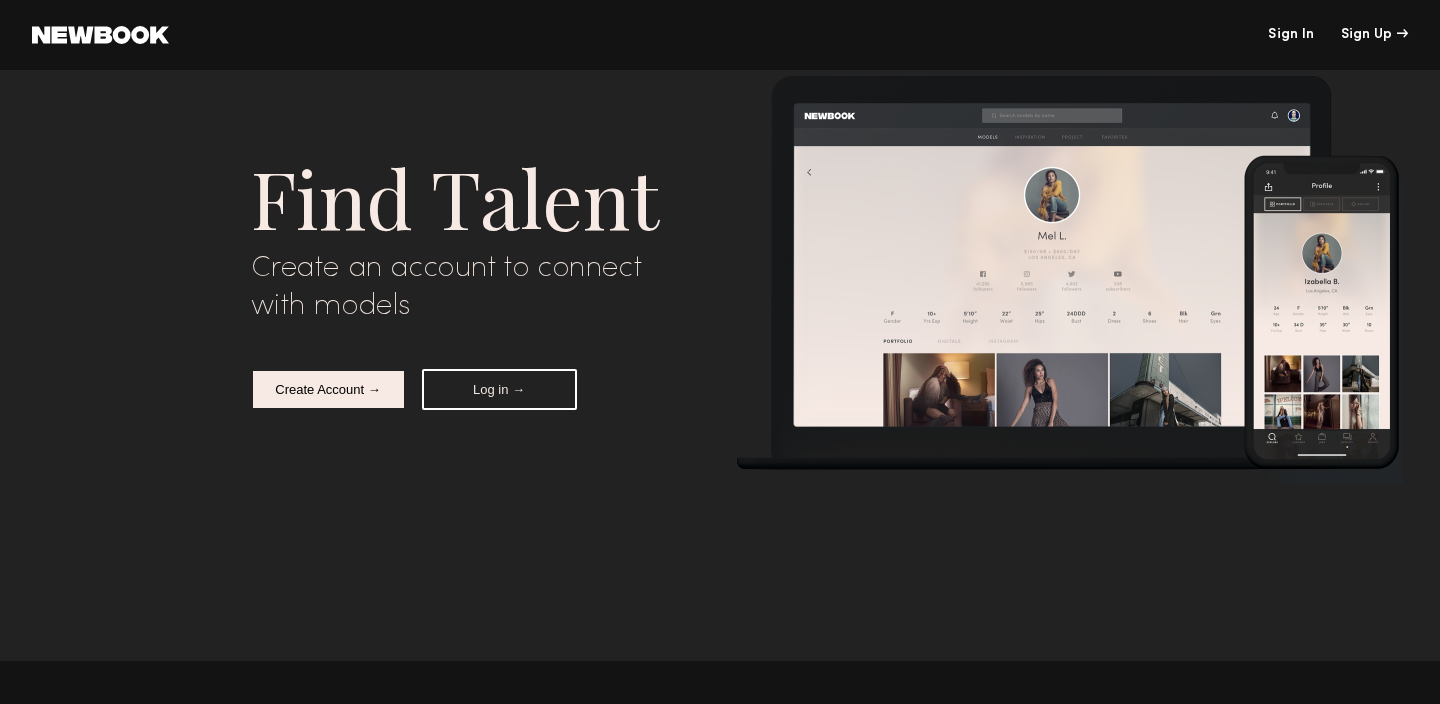 click on "Sign In Sign Up" 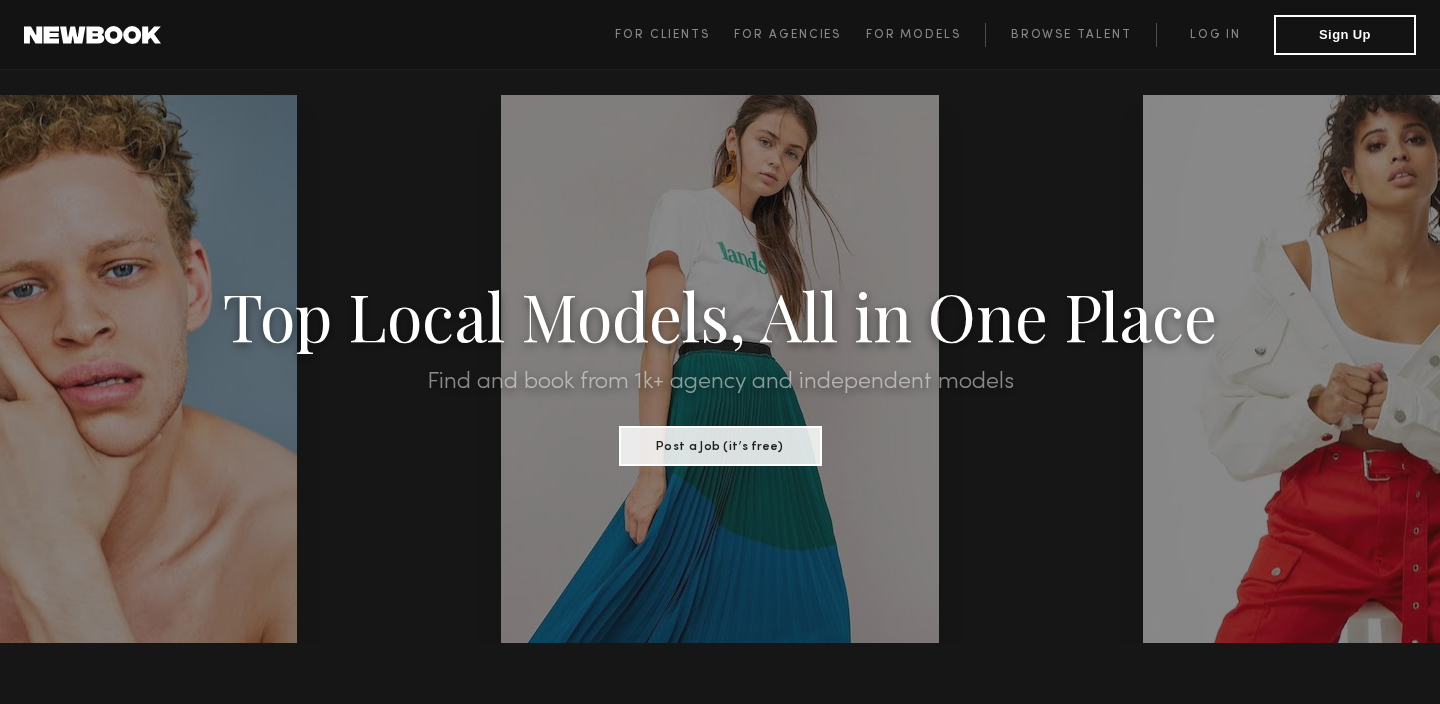 scroll, scrollTop: 0, scrollLeft: 0, axis: both 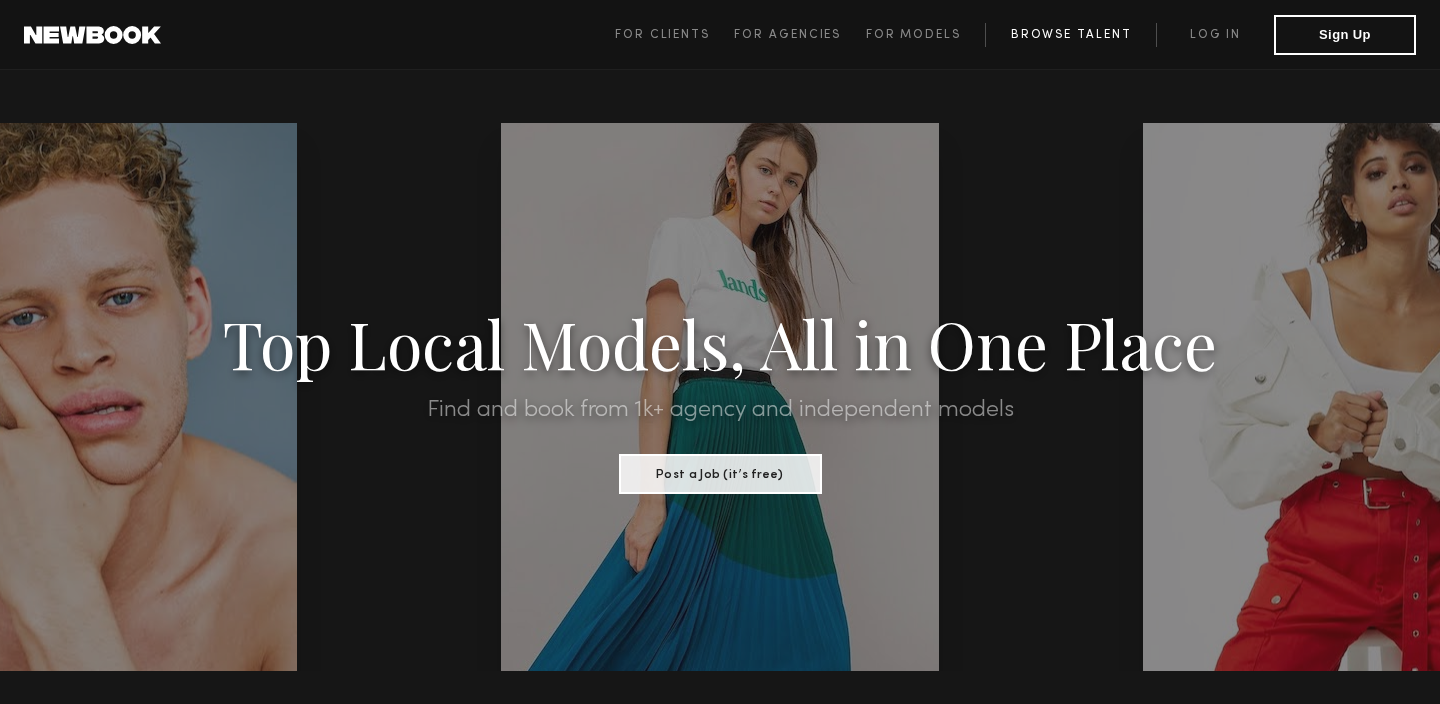 click on "Browse Talent" 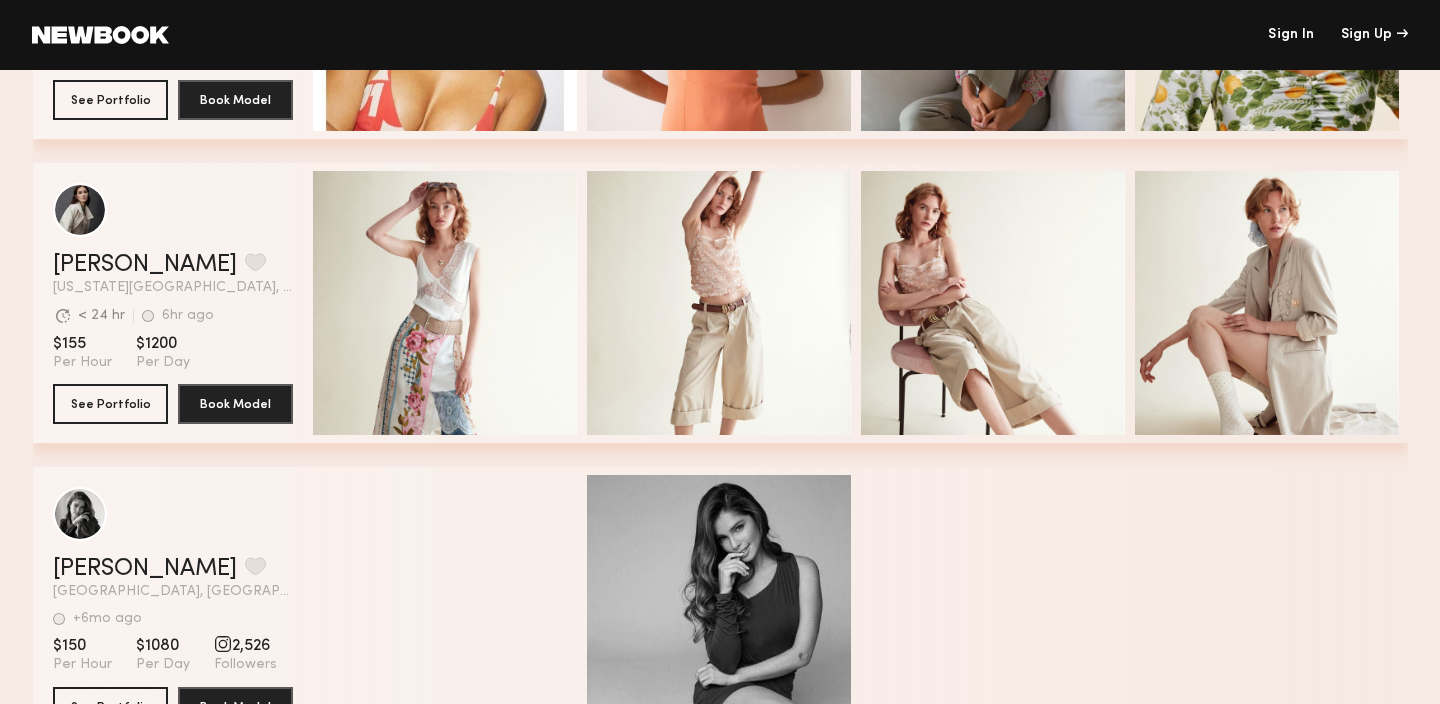 scroll, scrollTop: 2712, scrollLeft: 0, axis: vertical 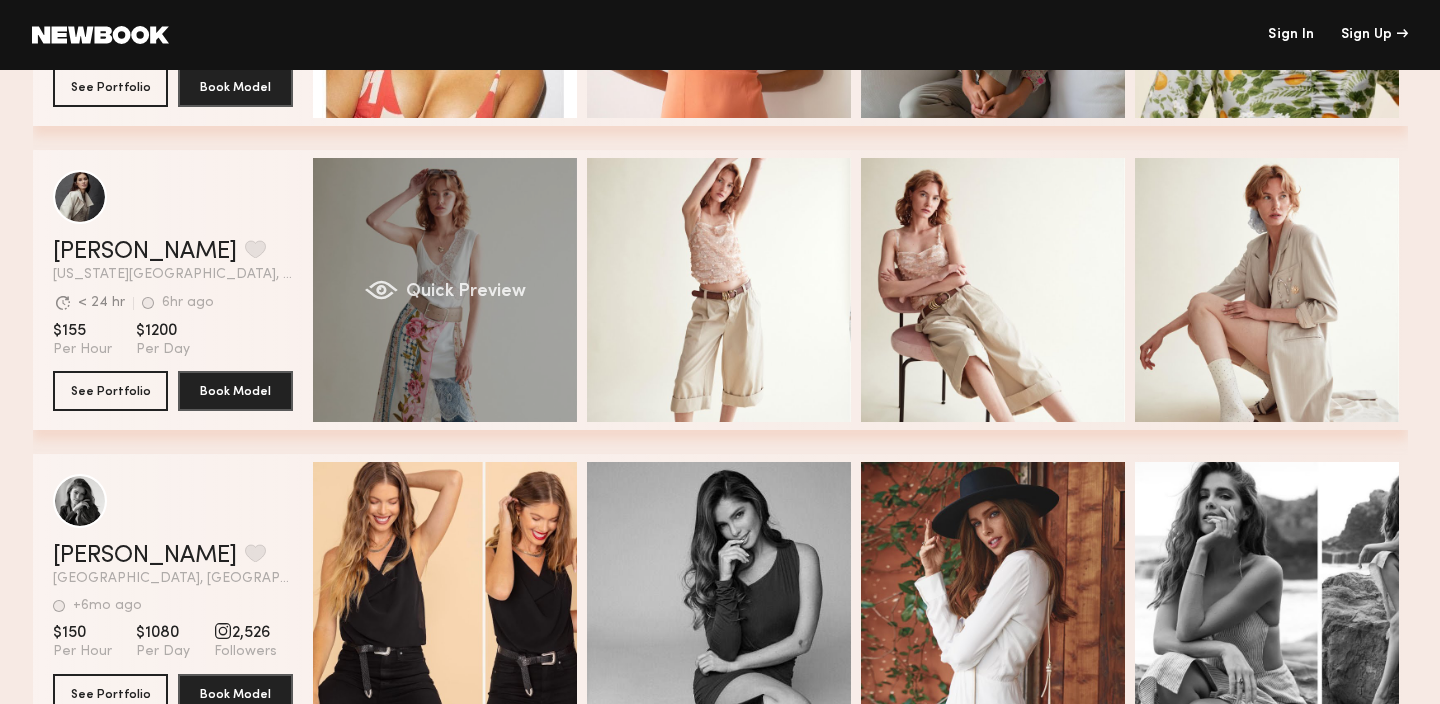 click on "Quick Preview" 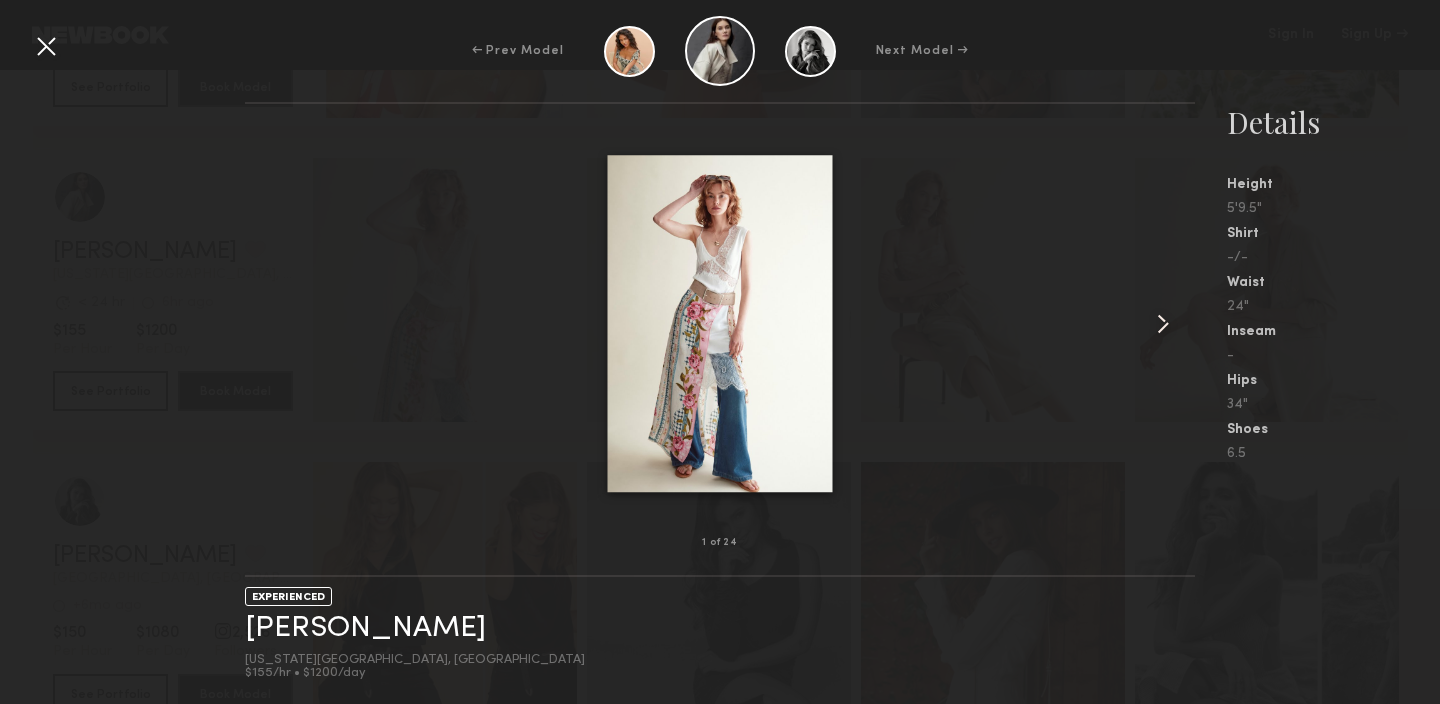 click at bounding box center [1163, 324] 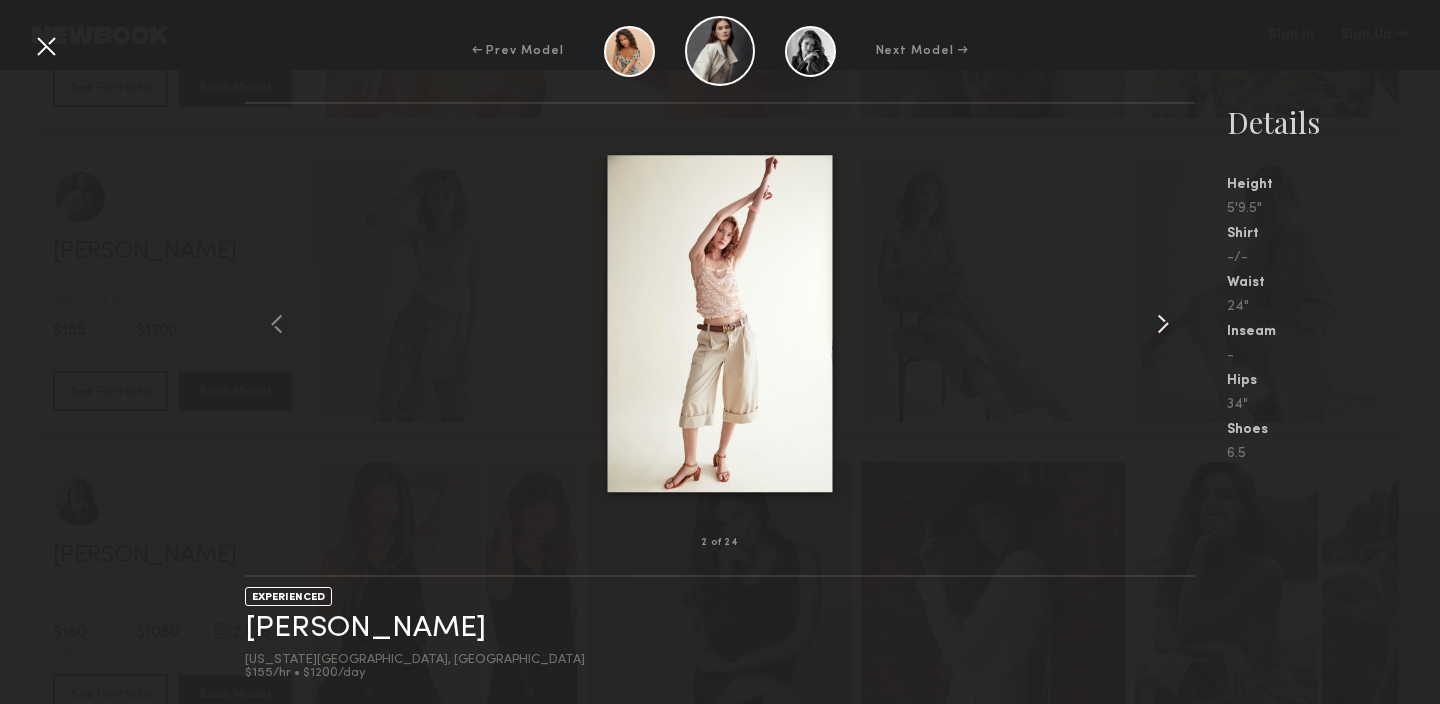 click at bounding box center [1163, 324] 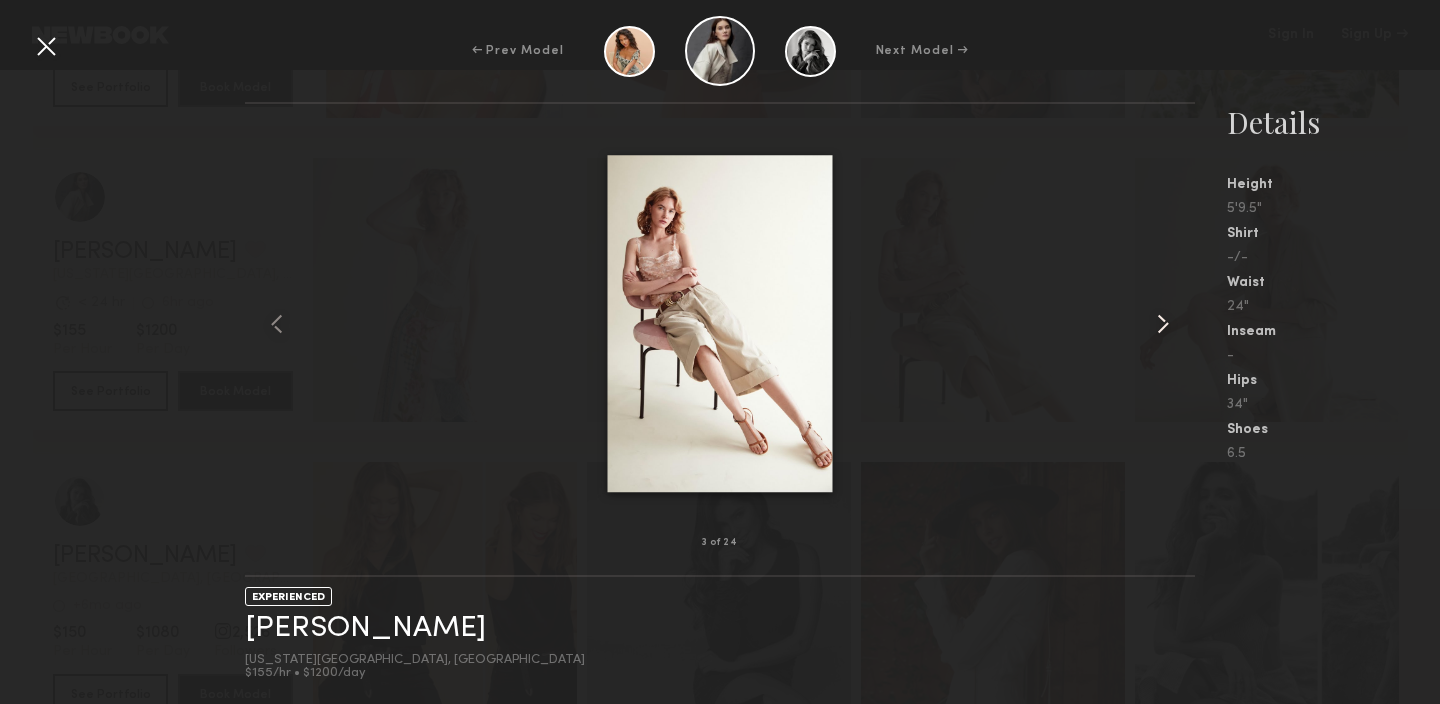 click at bounding box center [1163, 324] 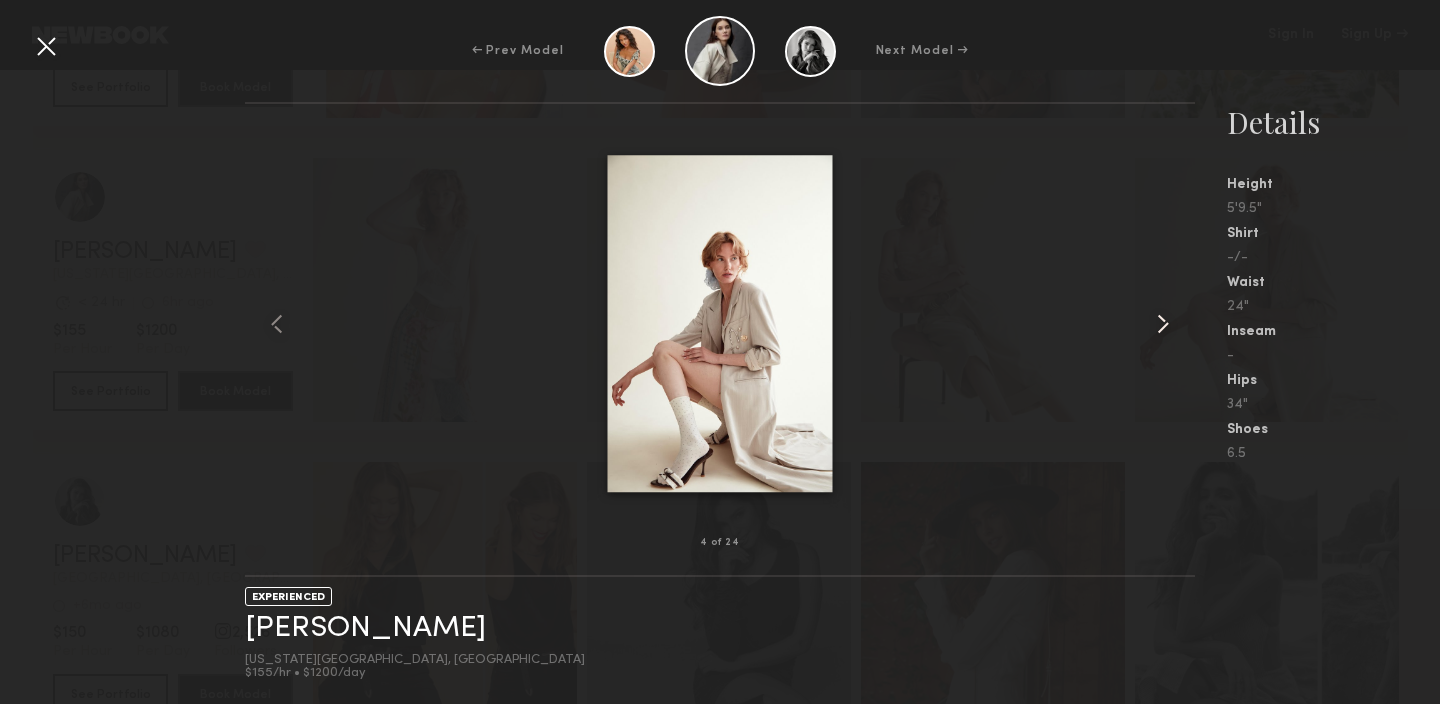 click at bounding box center (1163, 324) 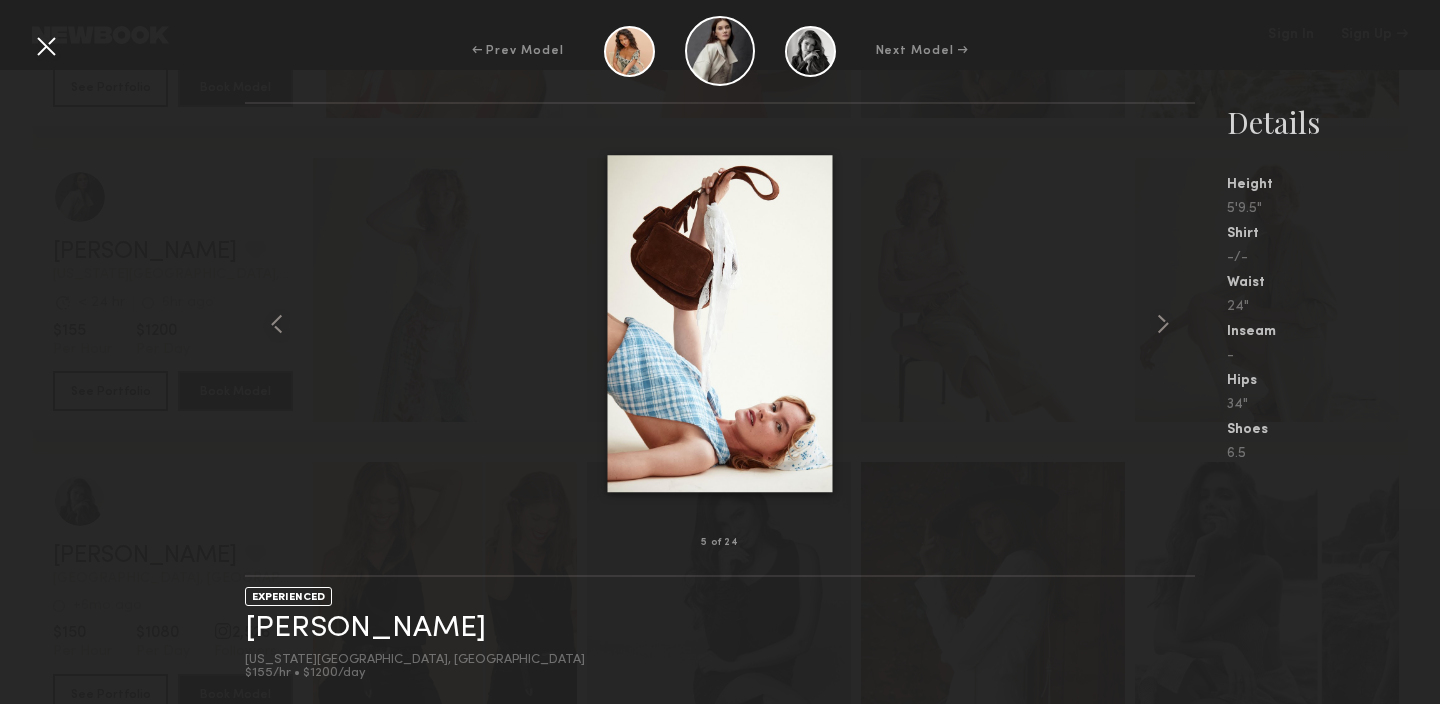 click on "← Prev Model   Next Model →" at bounding box center (720, 51) 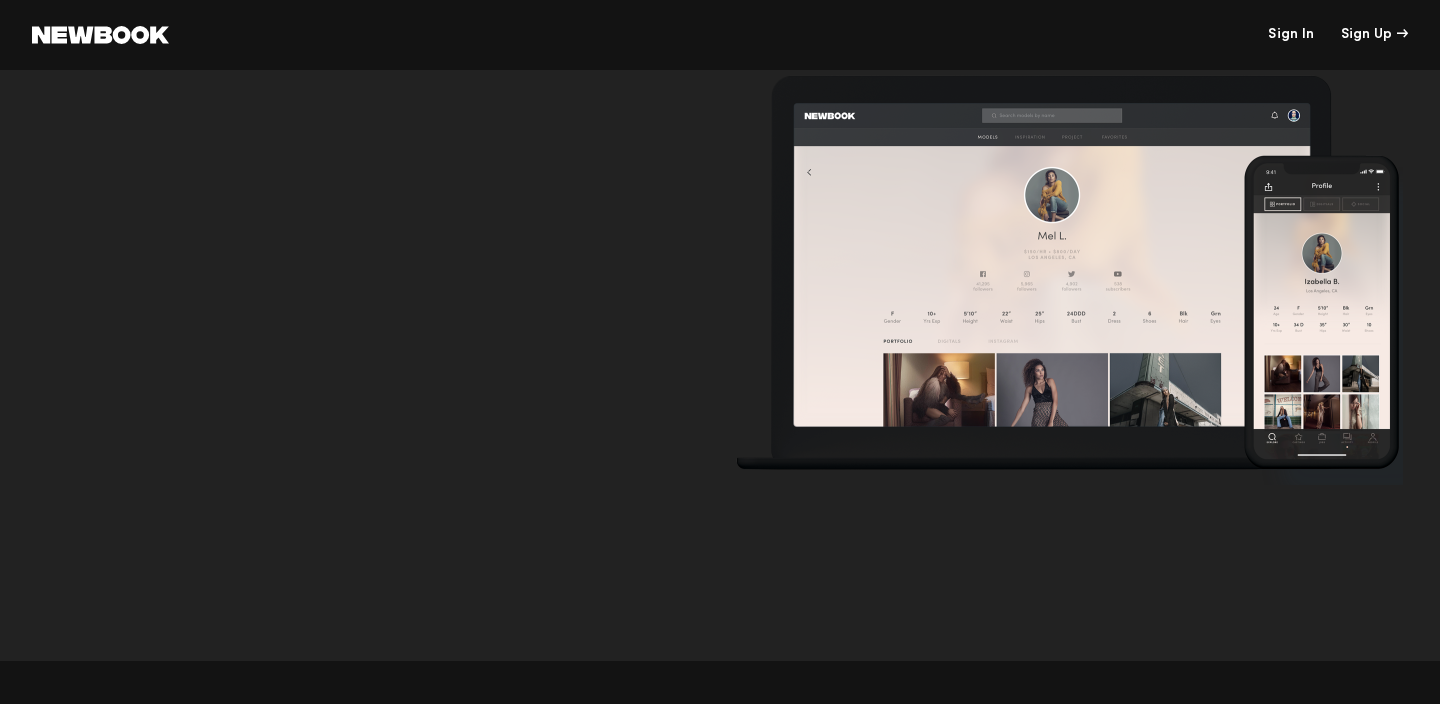 scroll, scrollTop: 6099, scrollLeft: 0, axis: vertical 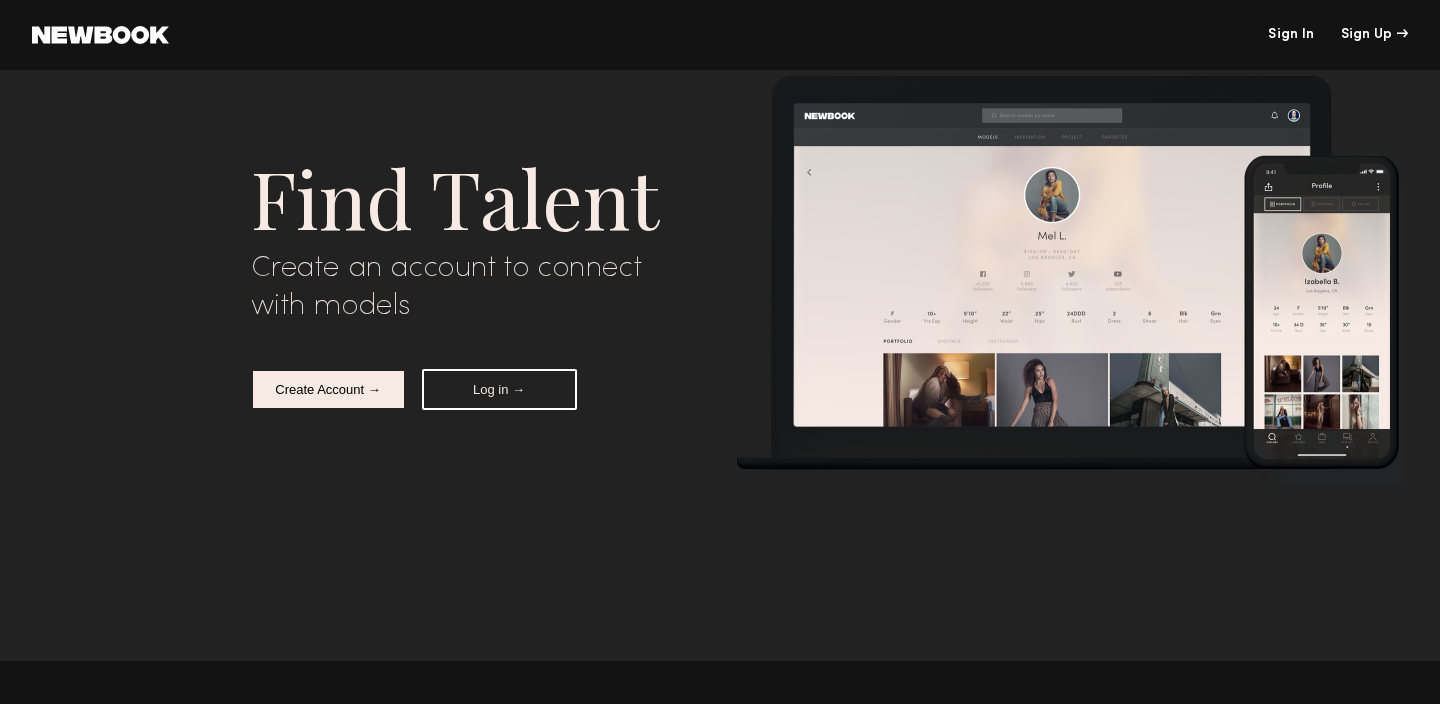 click 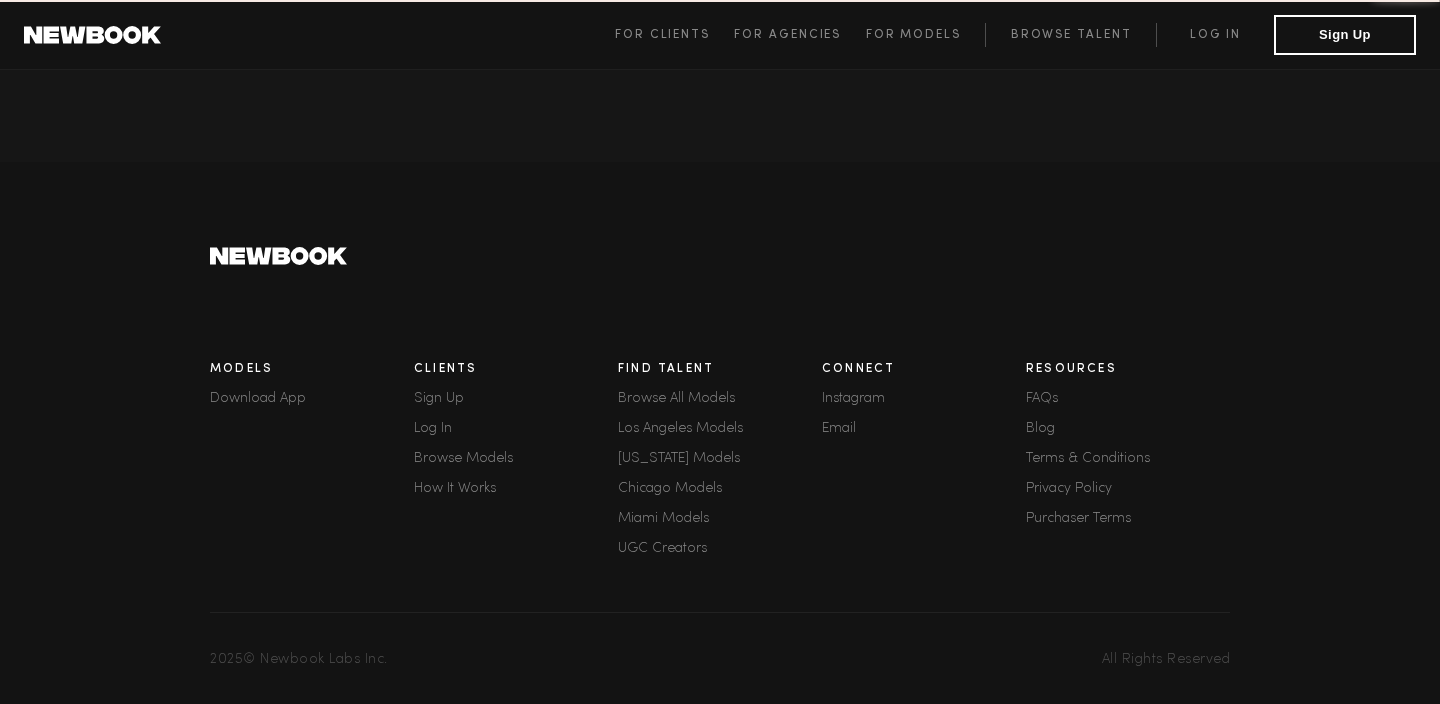 scroll, scrollTop: 0, scrollLeft: 0, axis: both 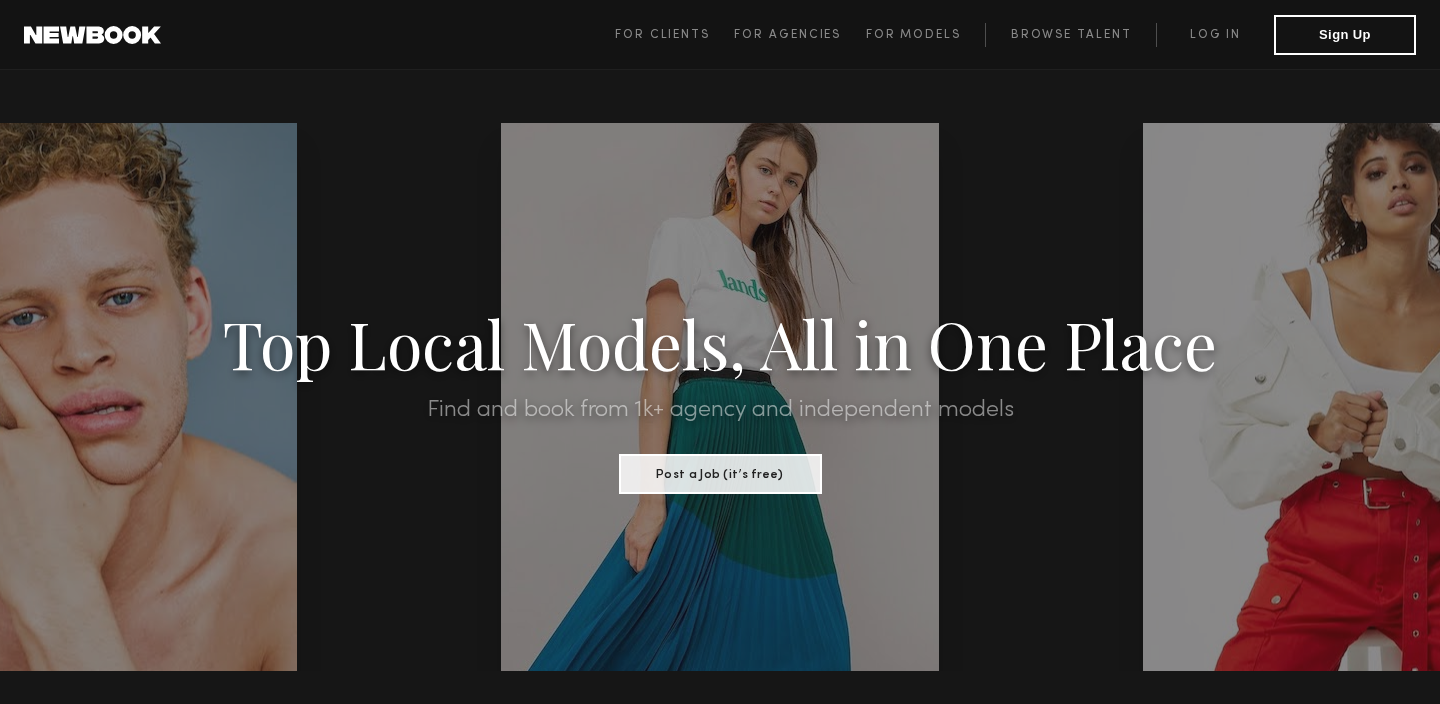 click 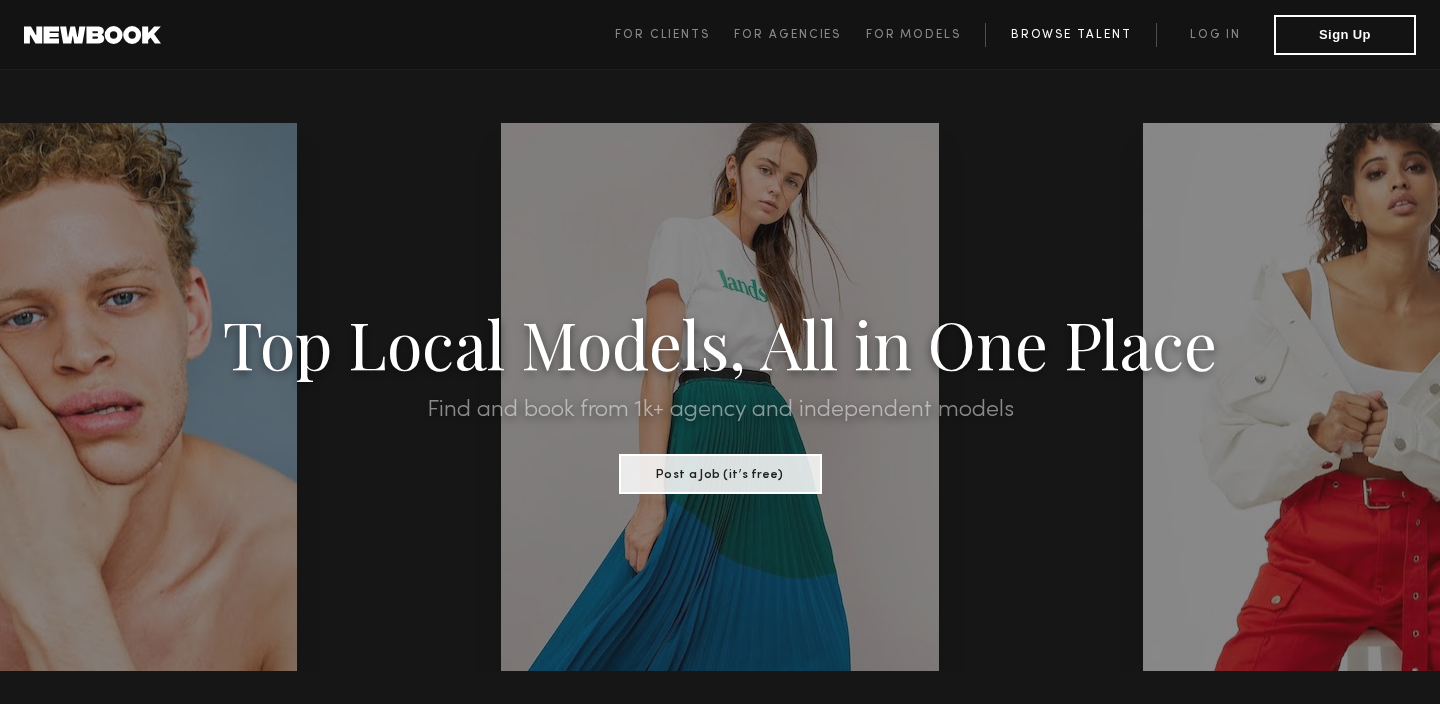 click on "Browse Talent" 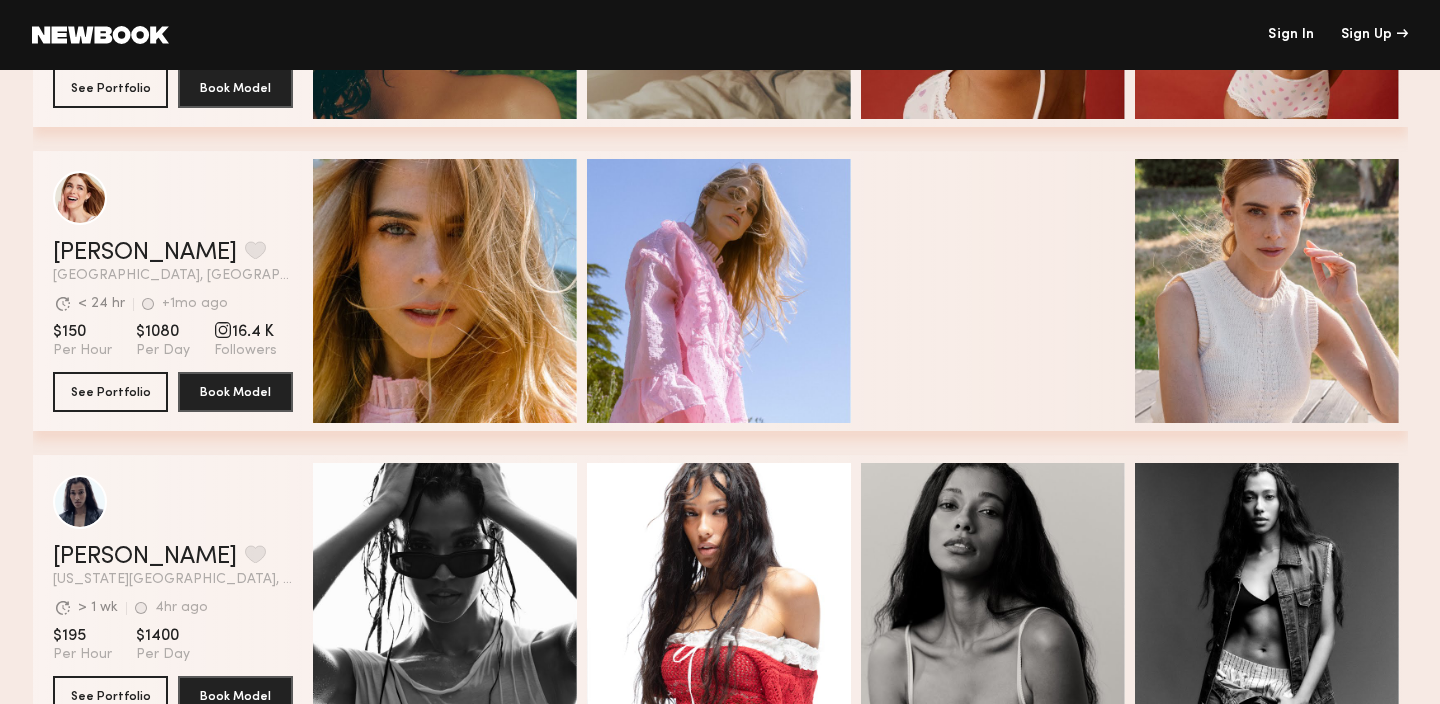 scroll, scrollTop: 6213, scrollLeft: 0, axis: vertical 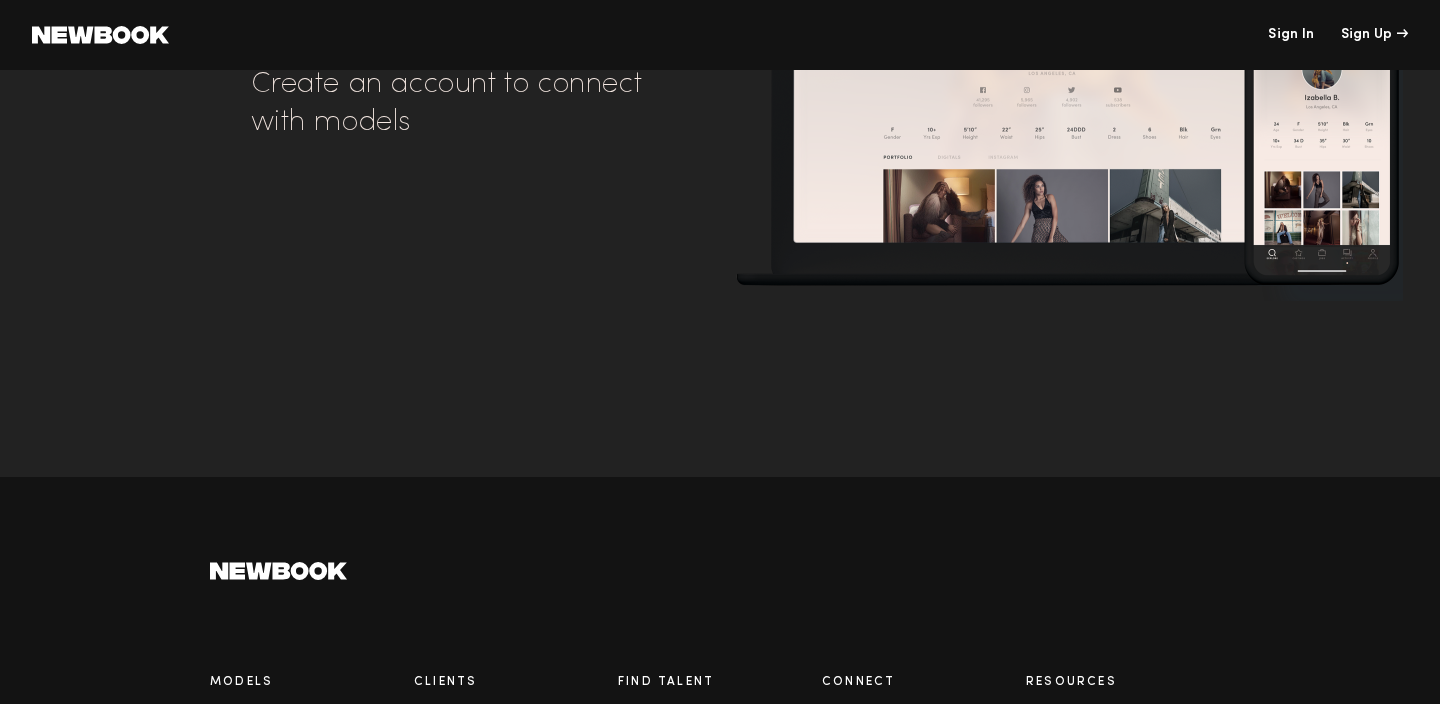 click 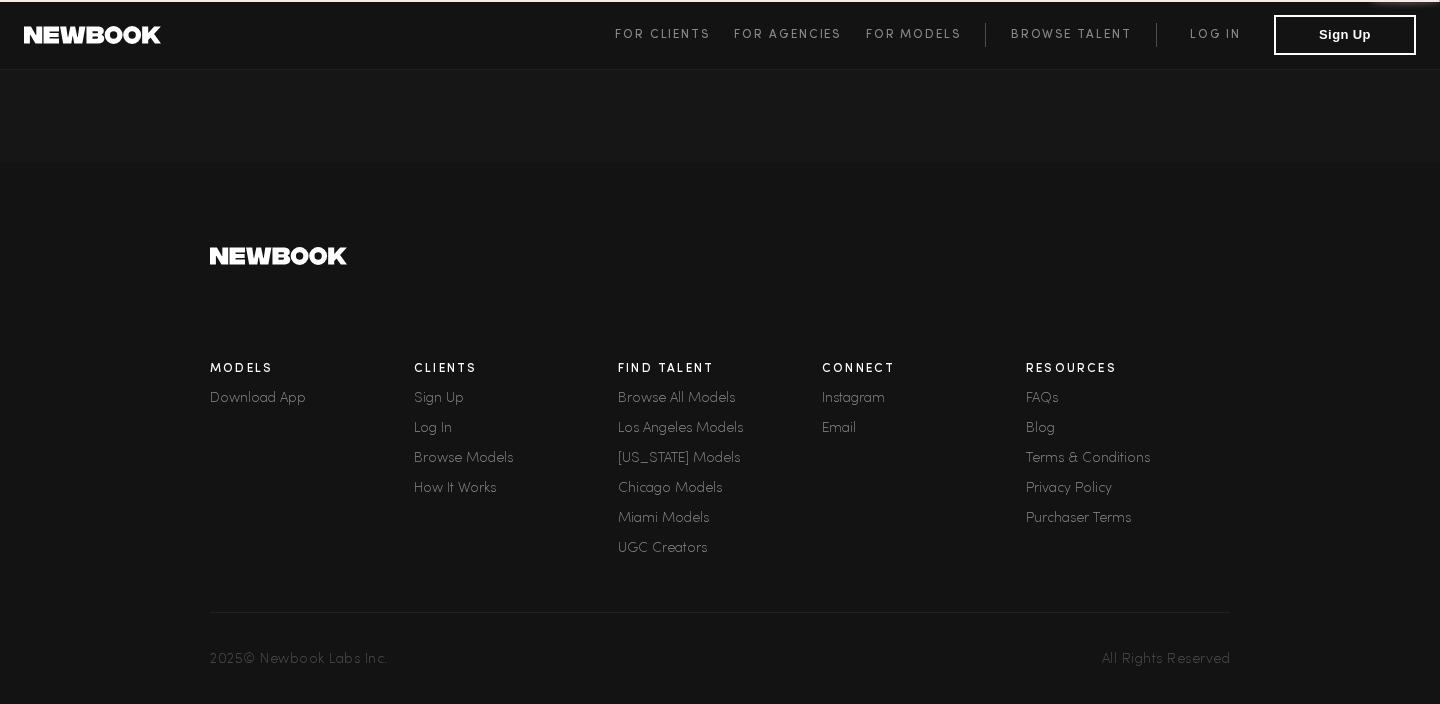 scroll, scrollTop: 0, scrollLeft: 0, axis: both 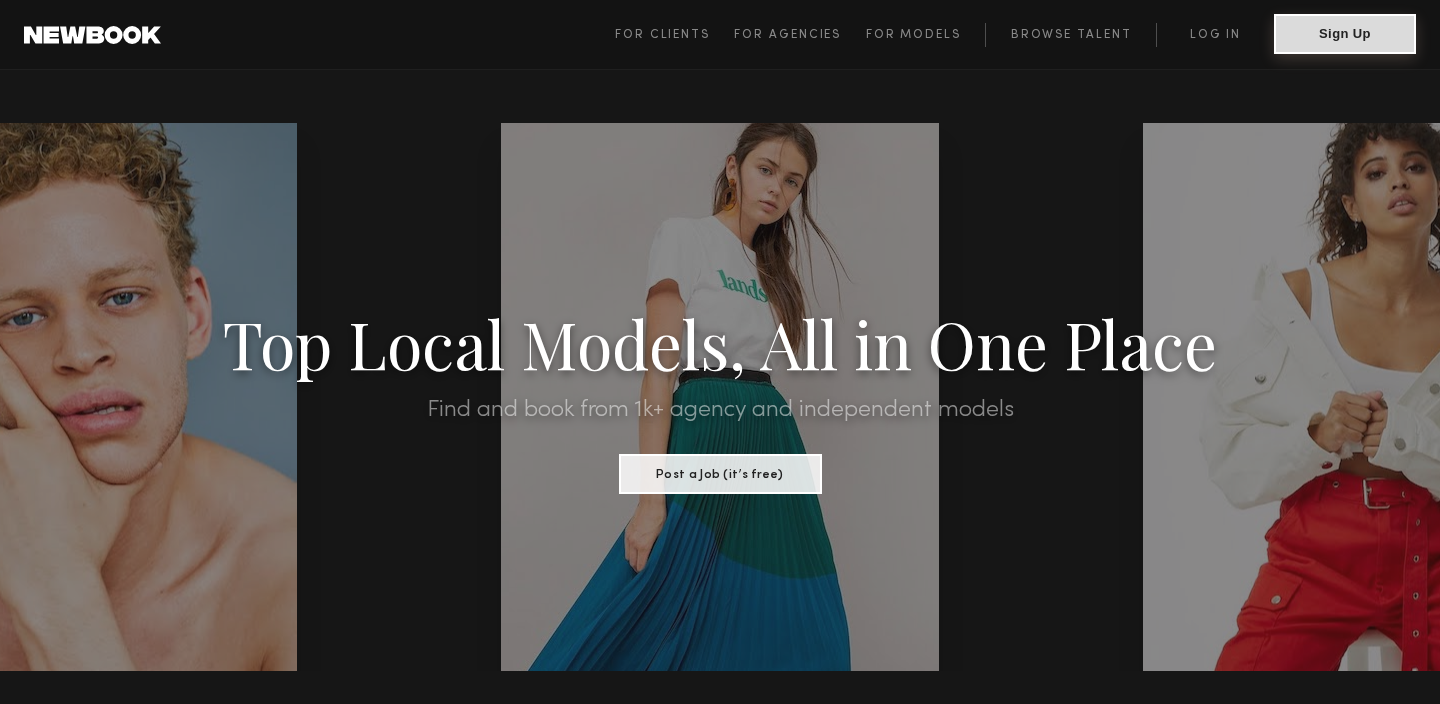 click on "Sign Up" 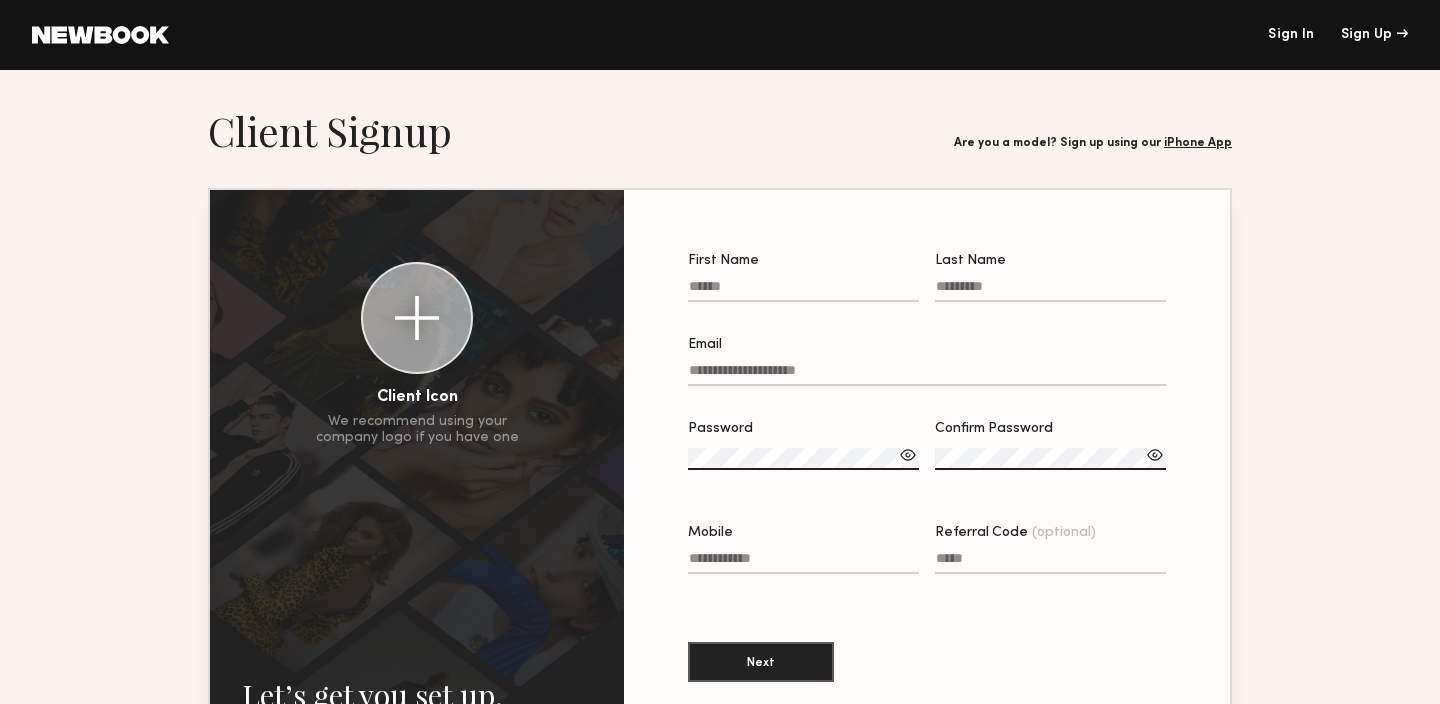 click on "First Name" 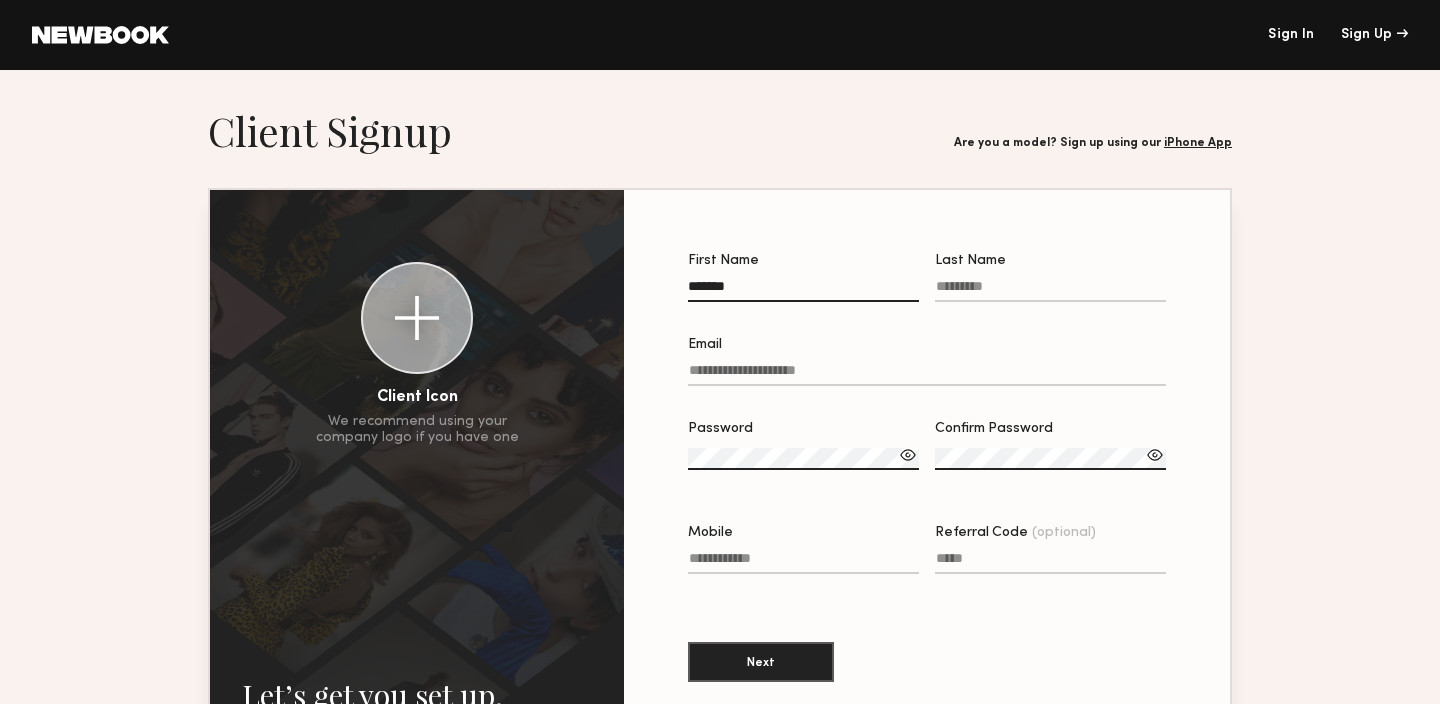 type on "*******" 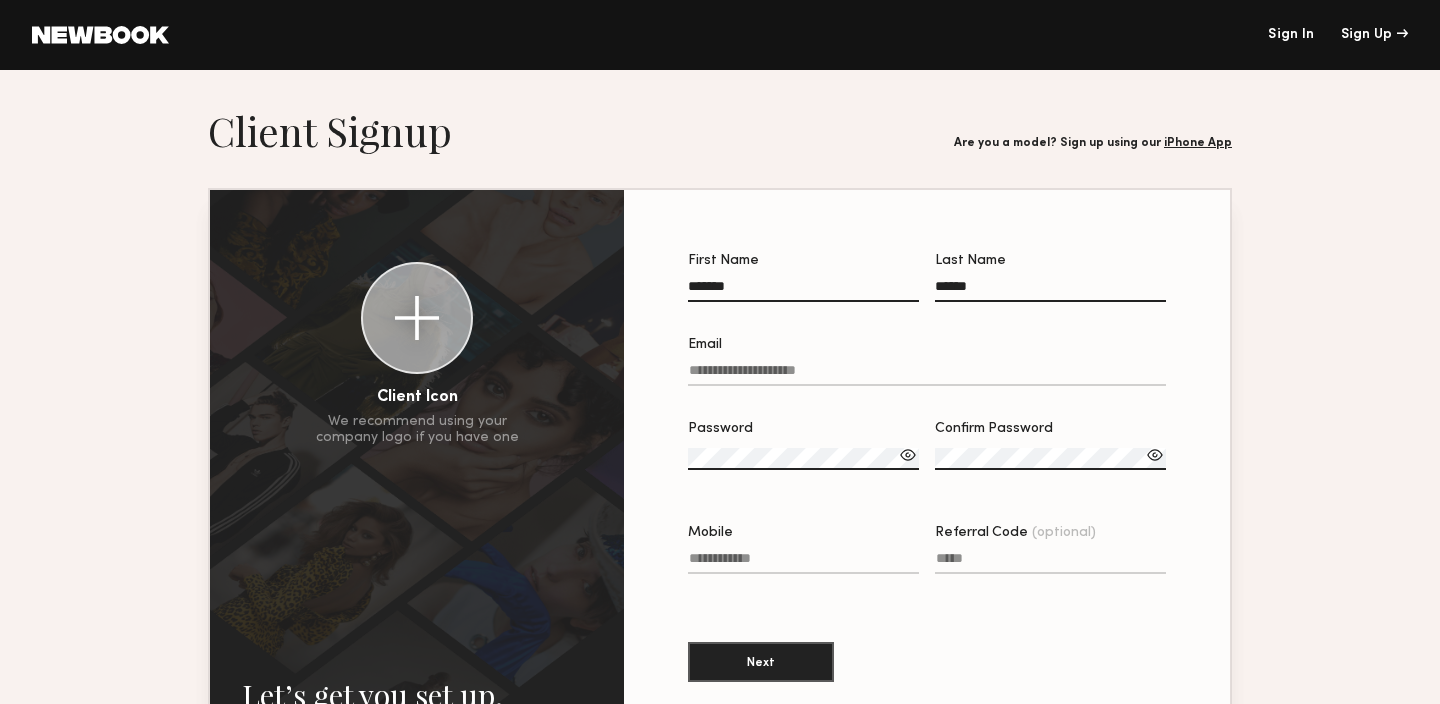 type on "******" 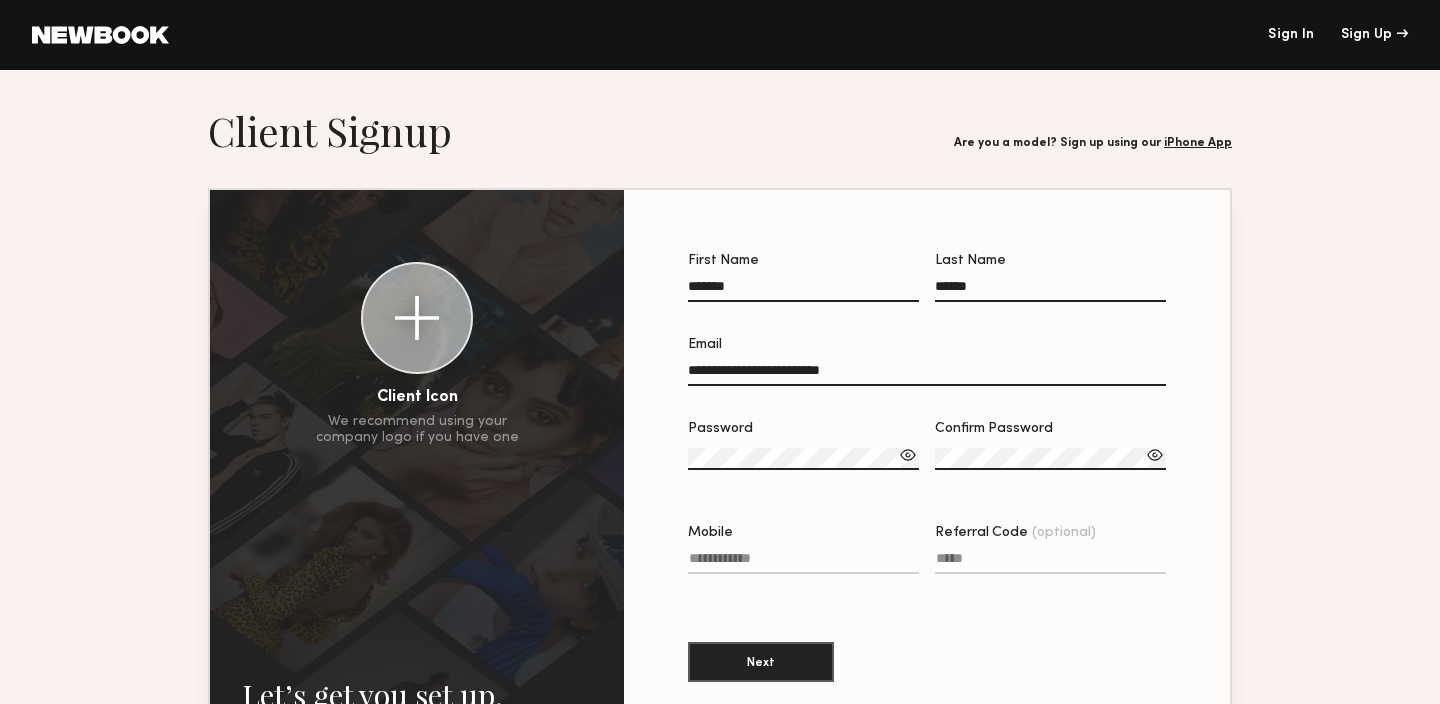 type on "**********" 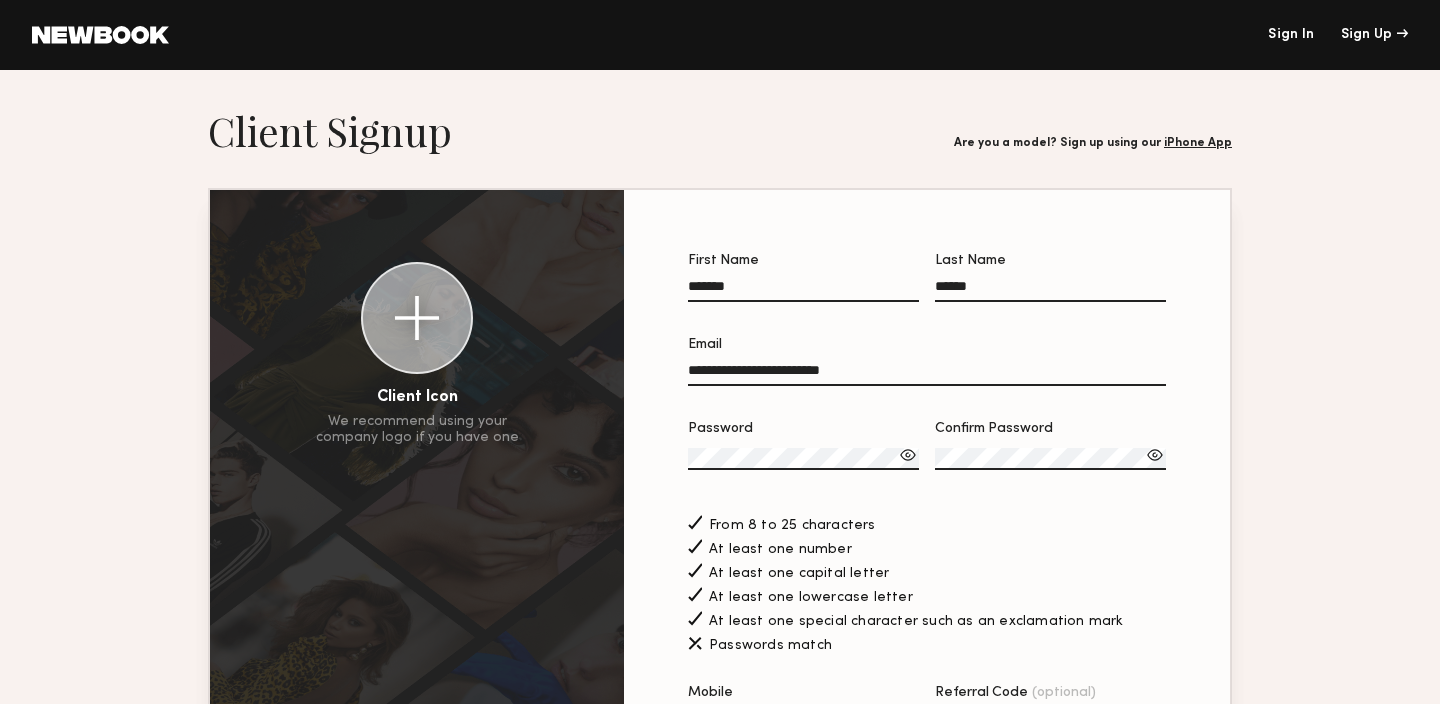 click on "Confirm Password" 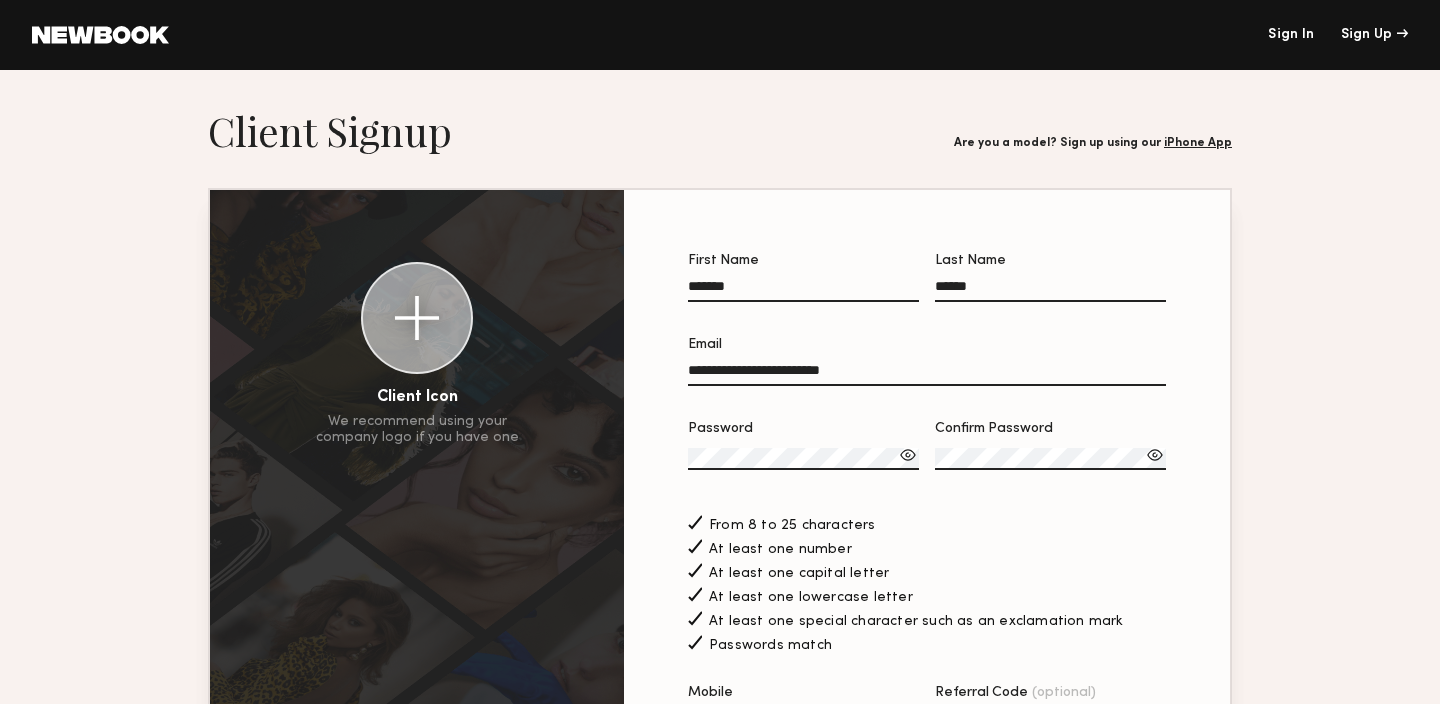 click on "**********" 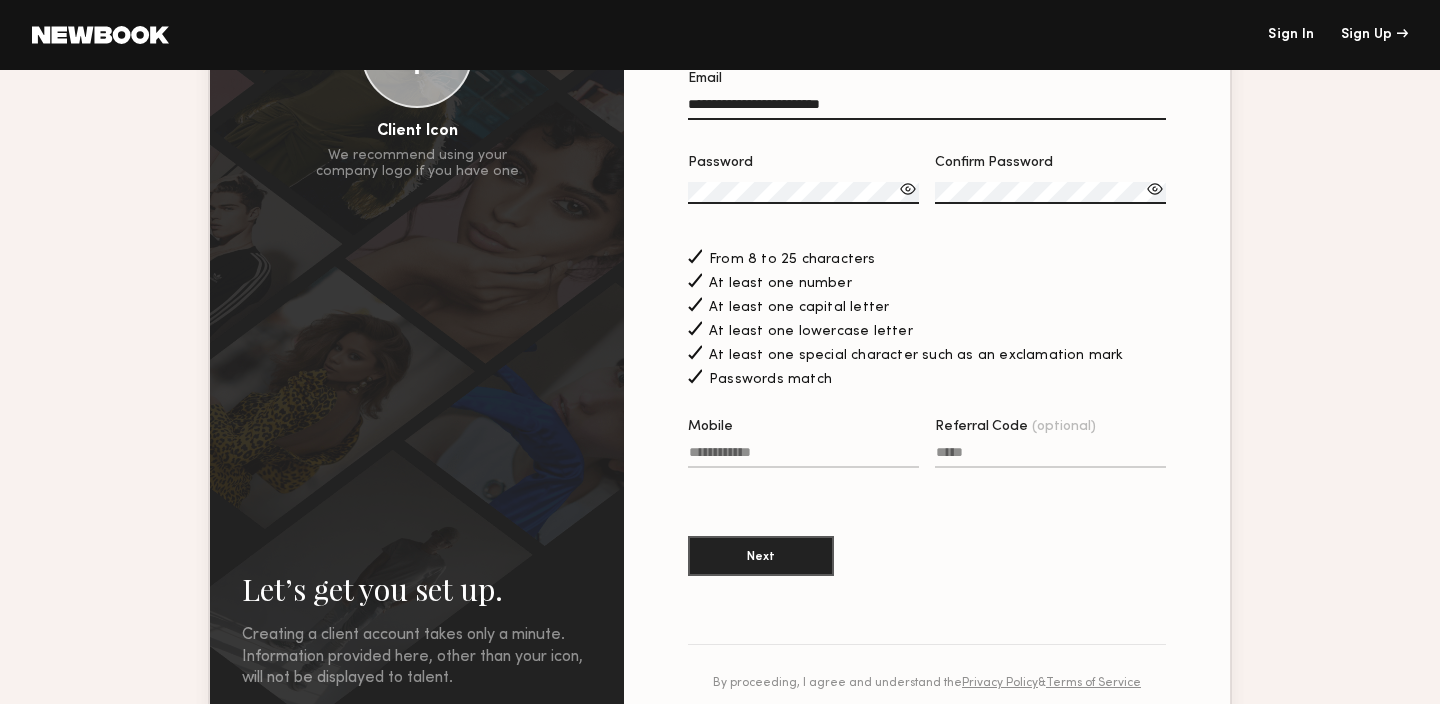 scroll, scrollTop: 277, scrollLeft: 0, axis: vertical 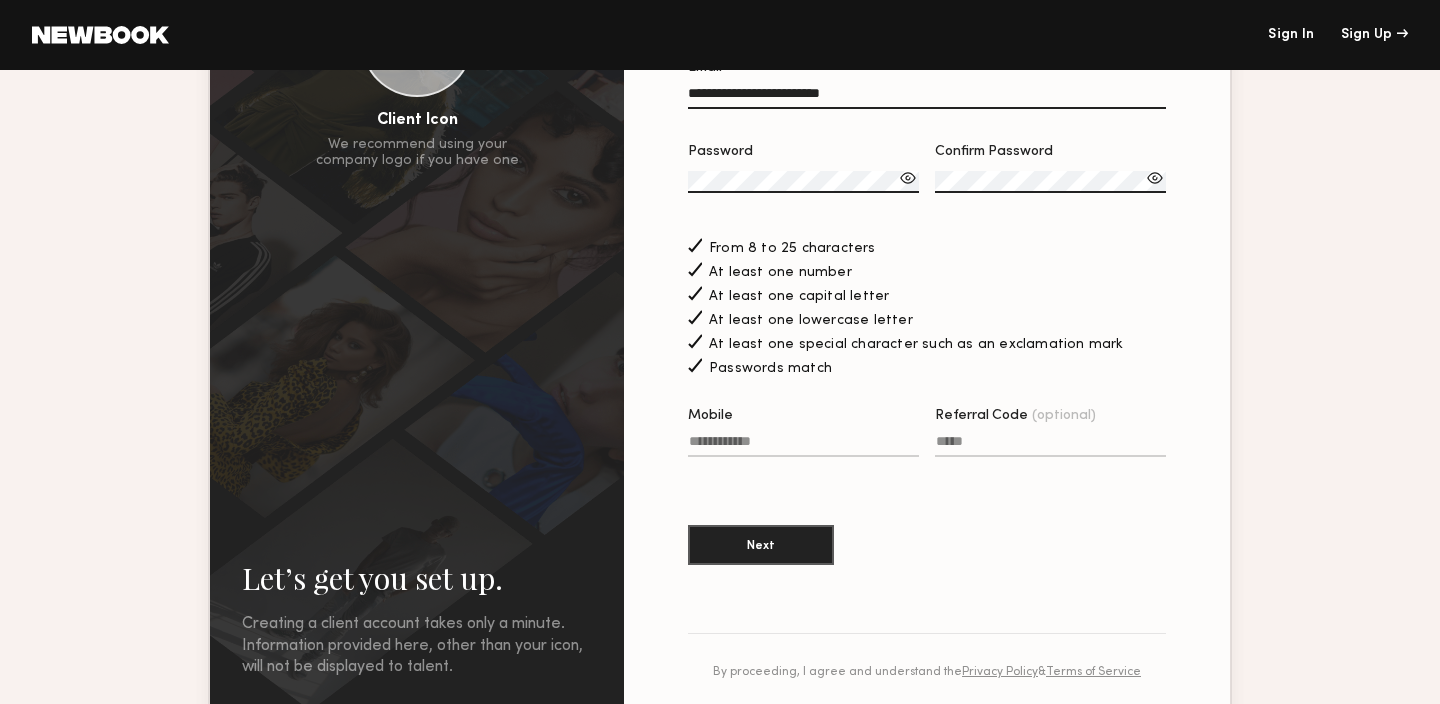 click on "Mobile" 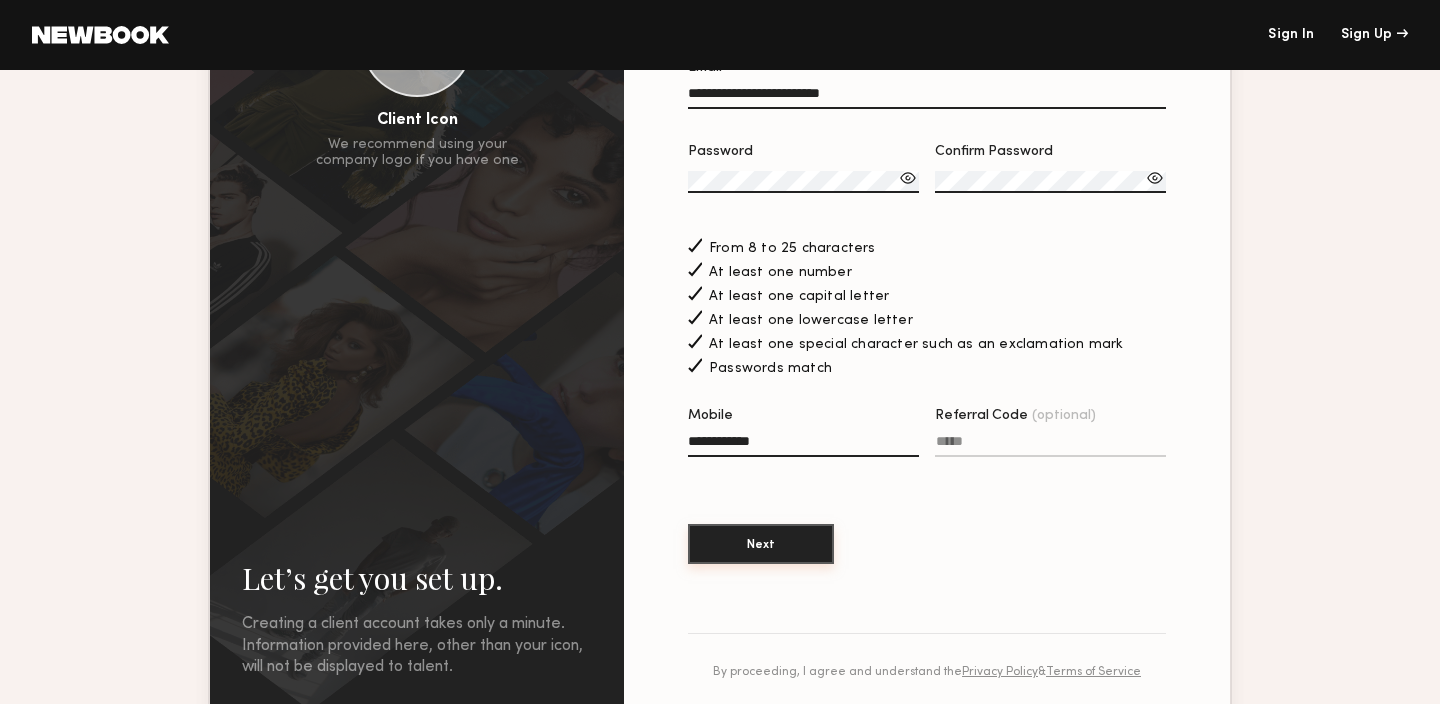 type on "**********" 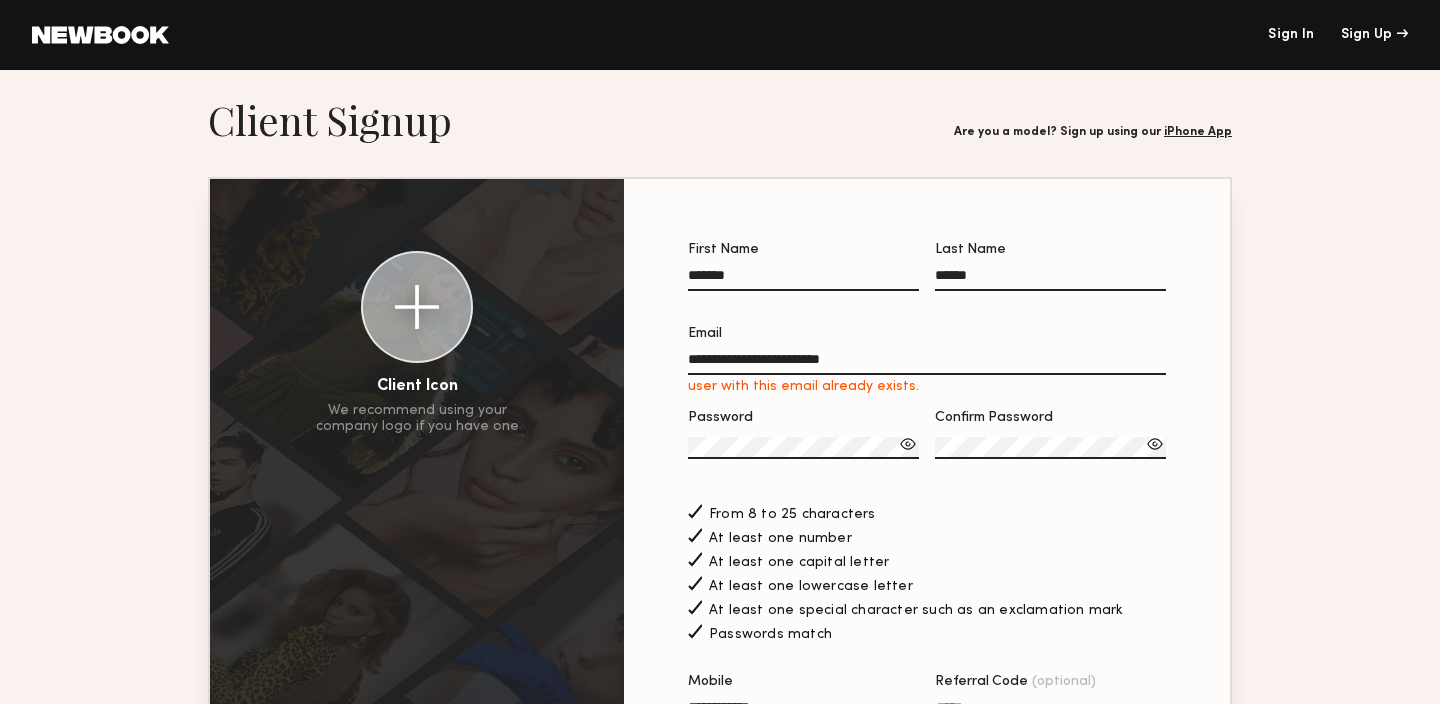 scroll, scrollTop: 0, scrollLeft: 0, axis: both 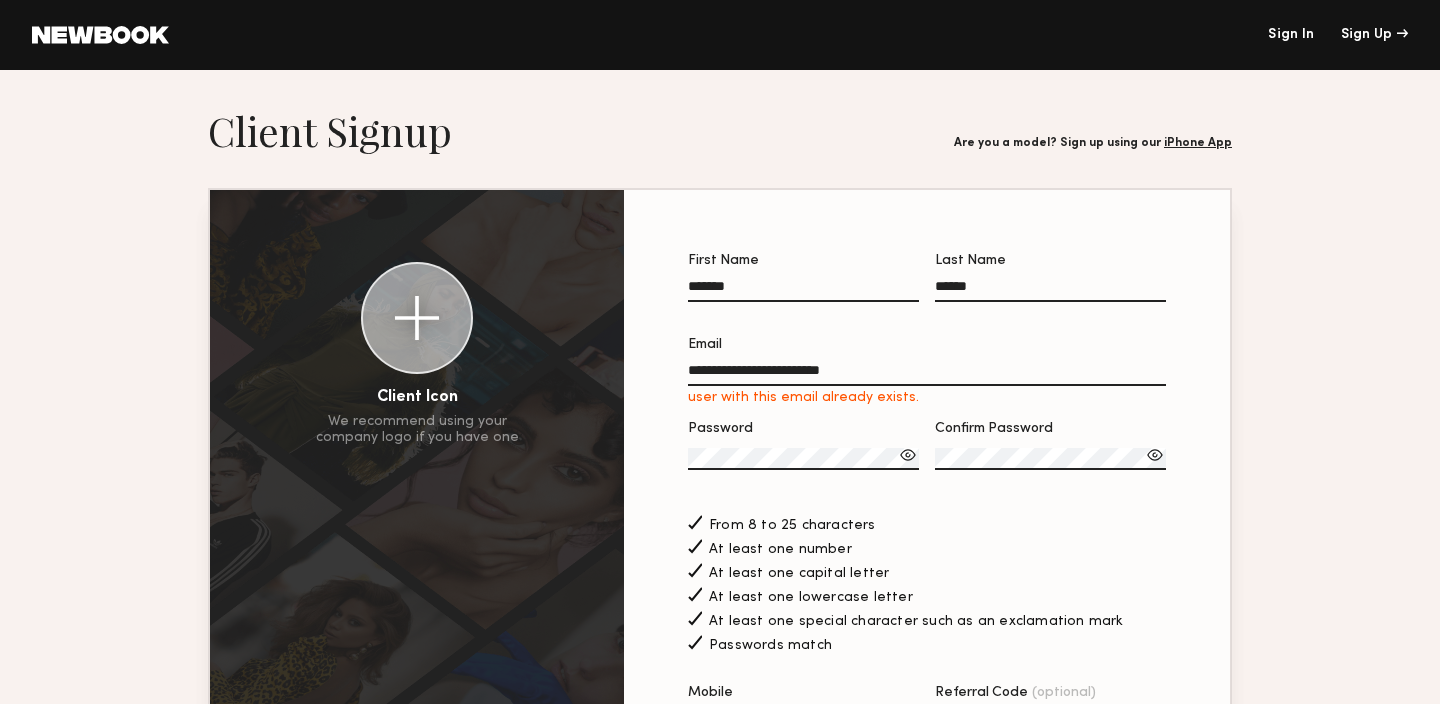 click on "Sign In" 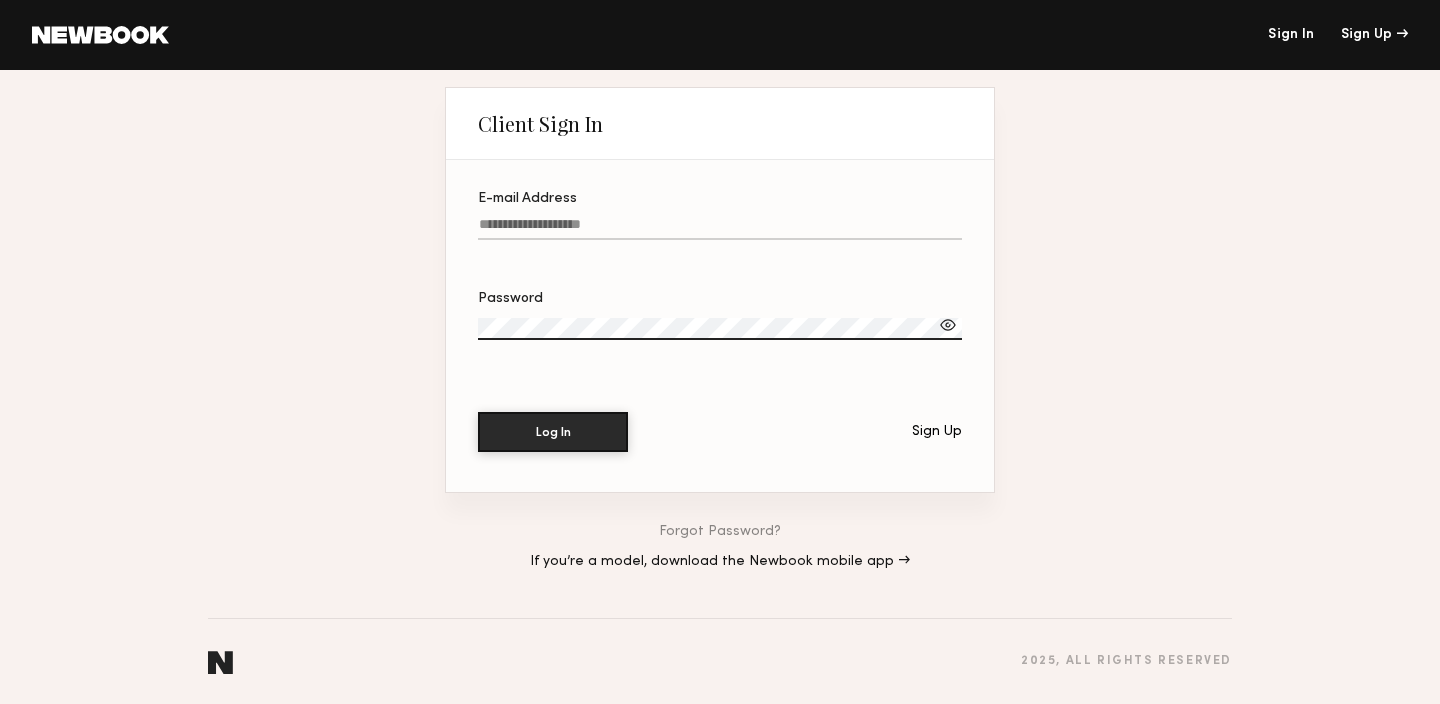 click on "E-mail Address" 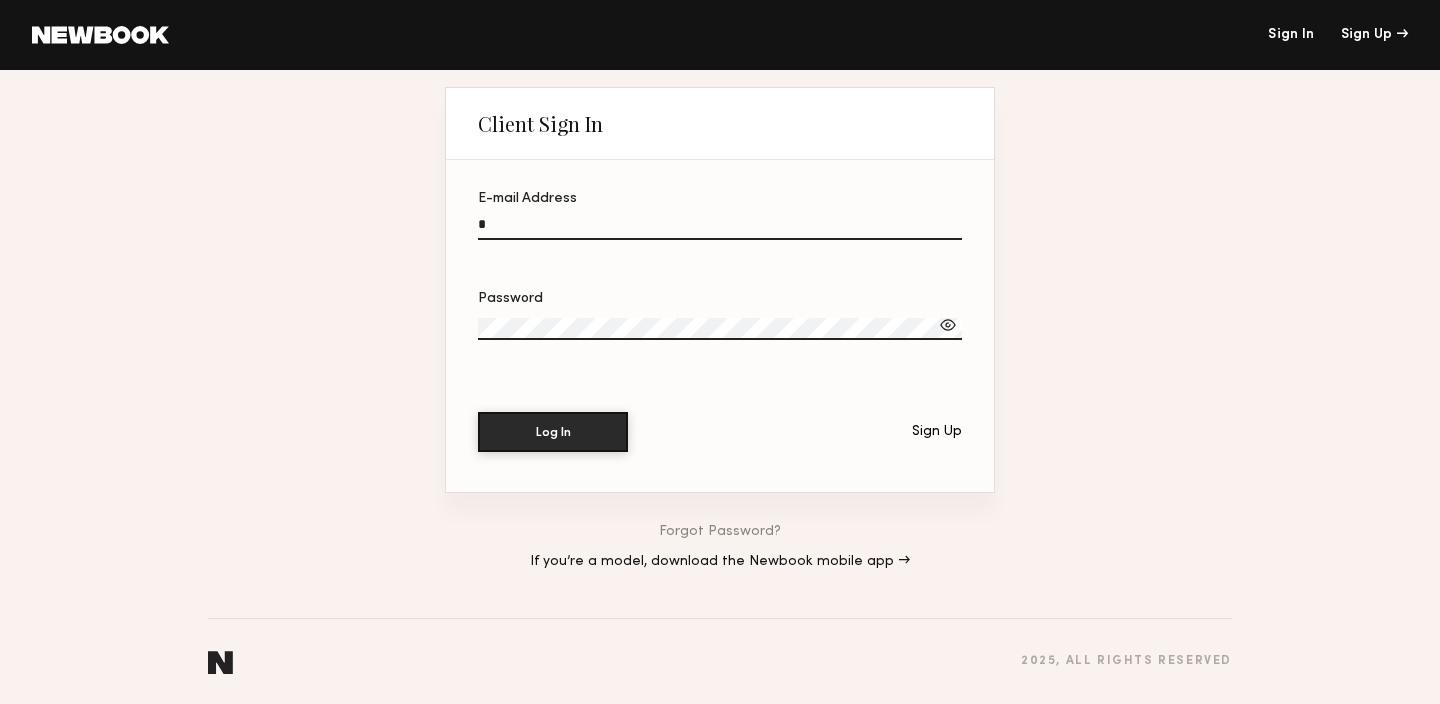 scroll, scrollTop: 0, scrollLeft: 0, axis: both 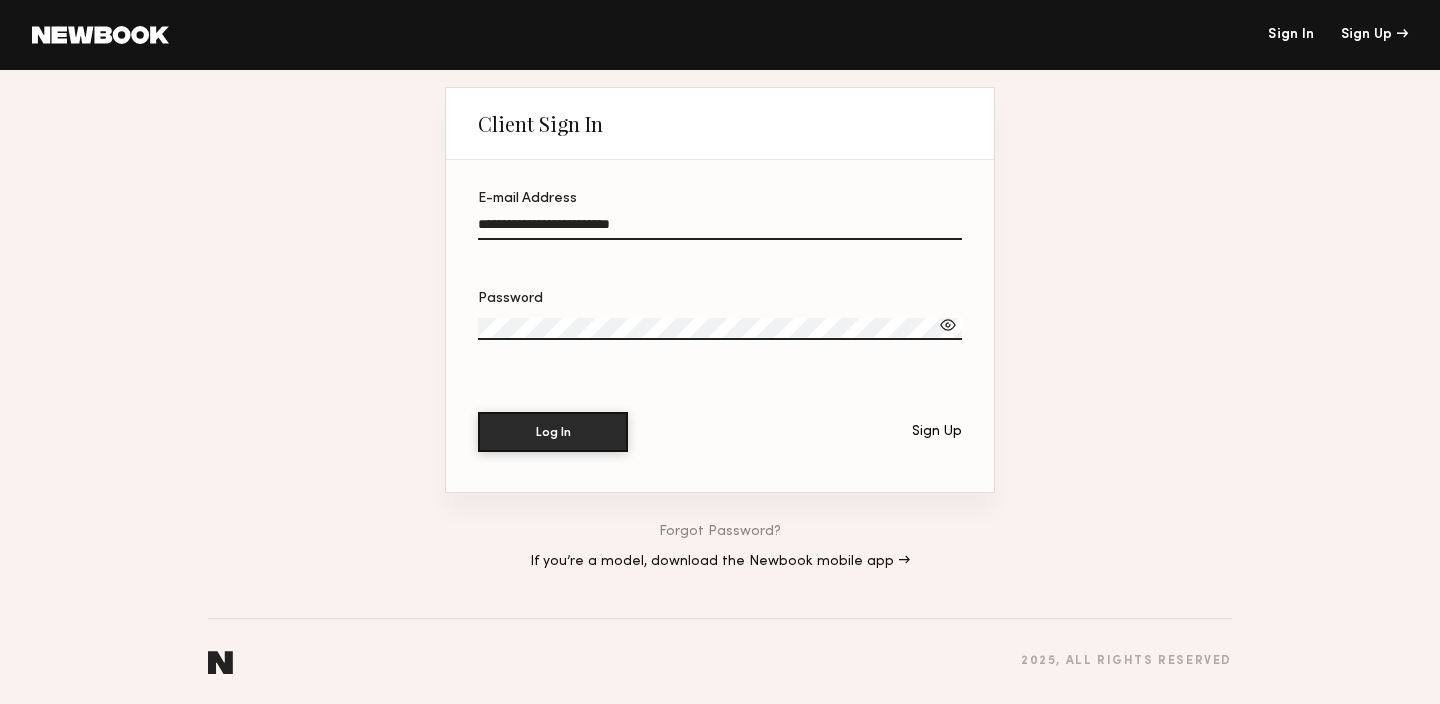 type on "**********" 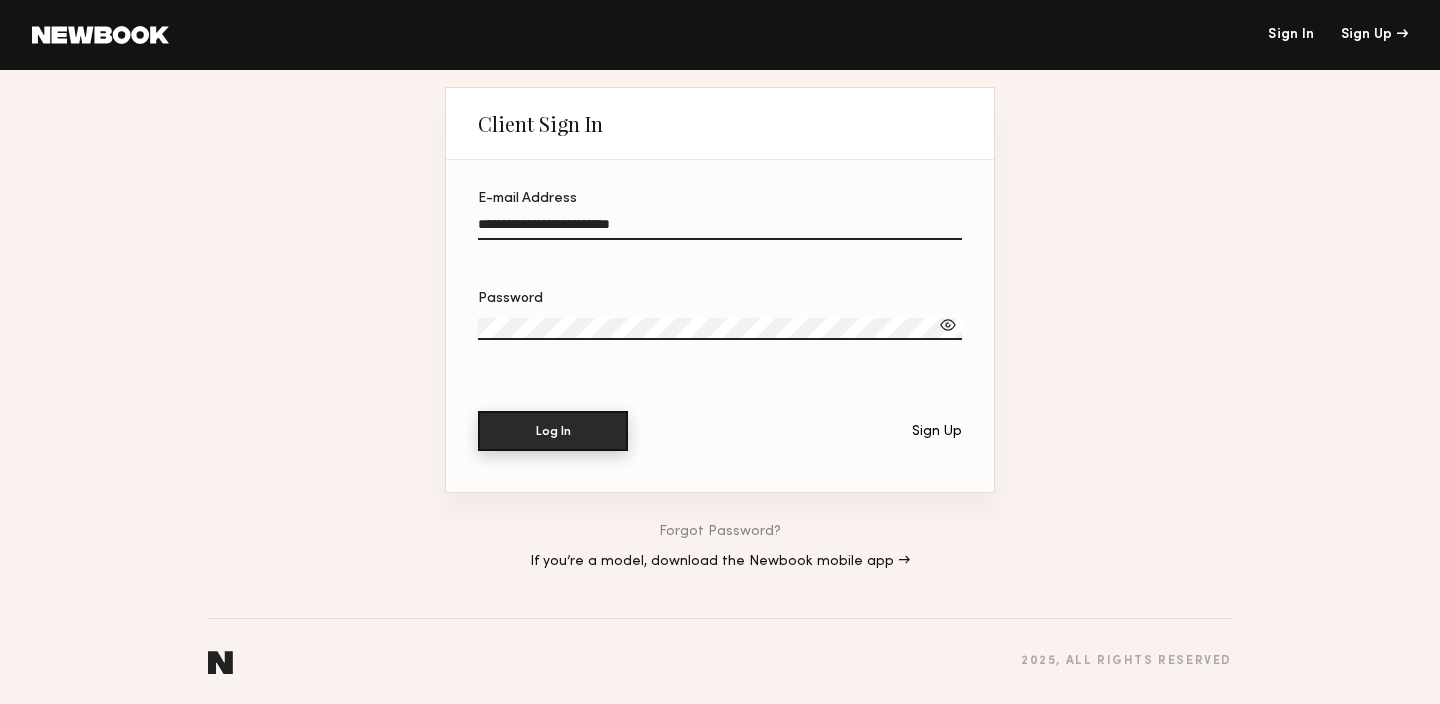 click on "Log In" 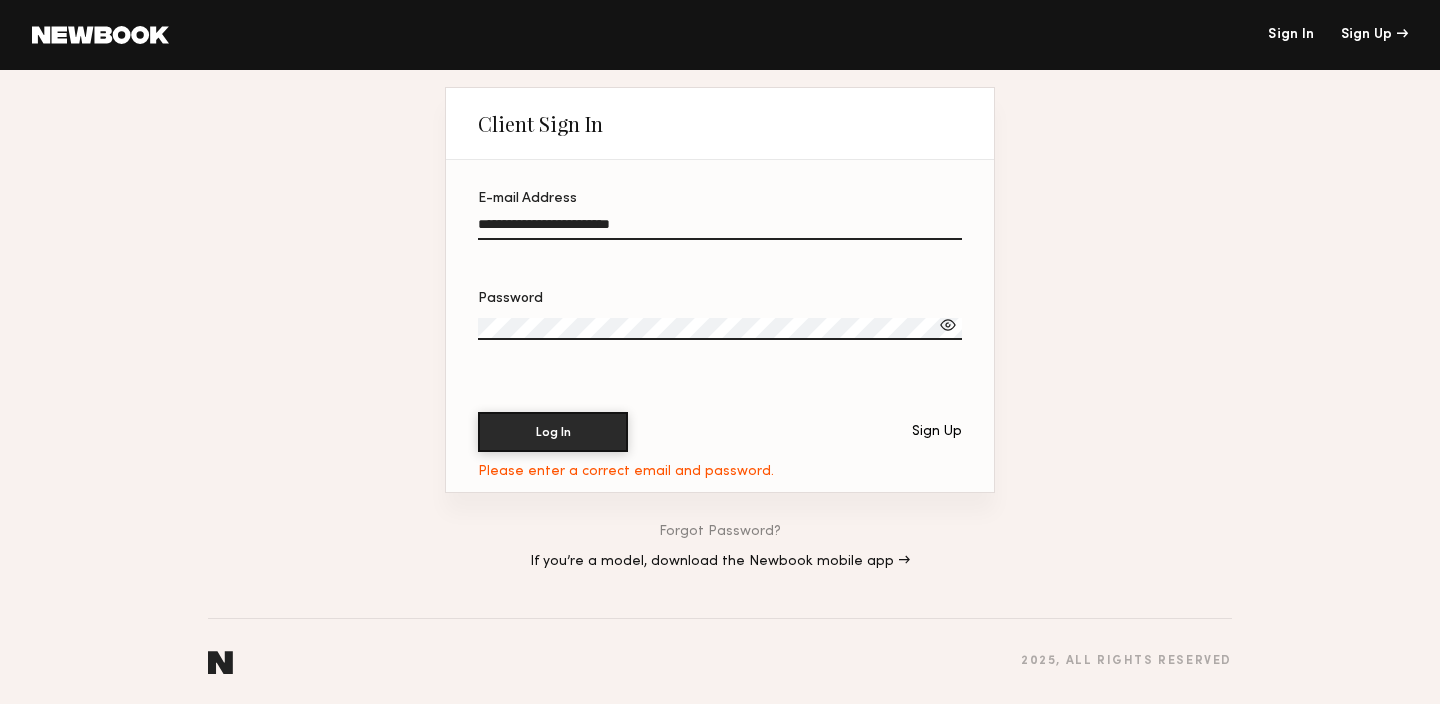 click on "Forgot Password?" 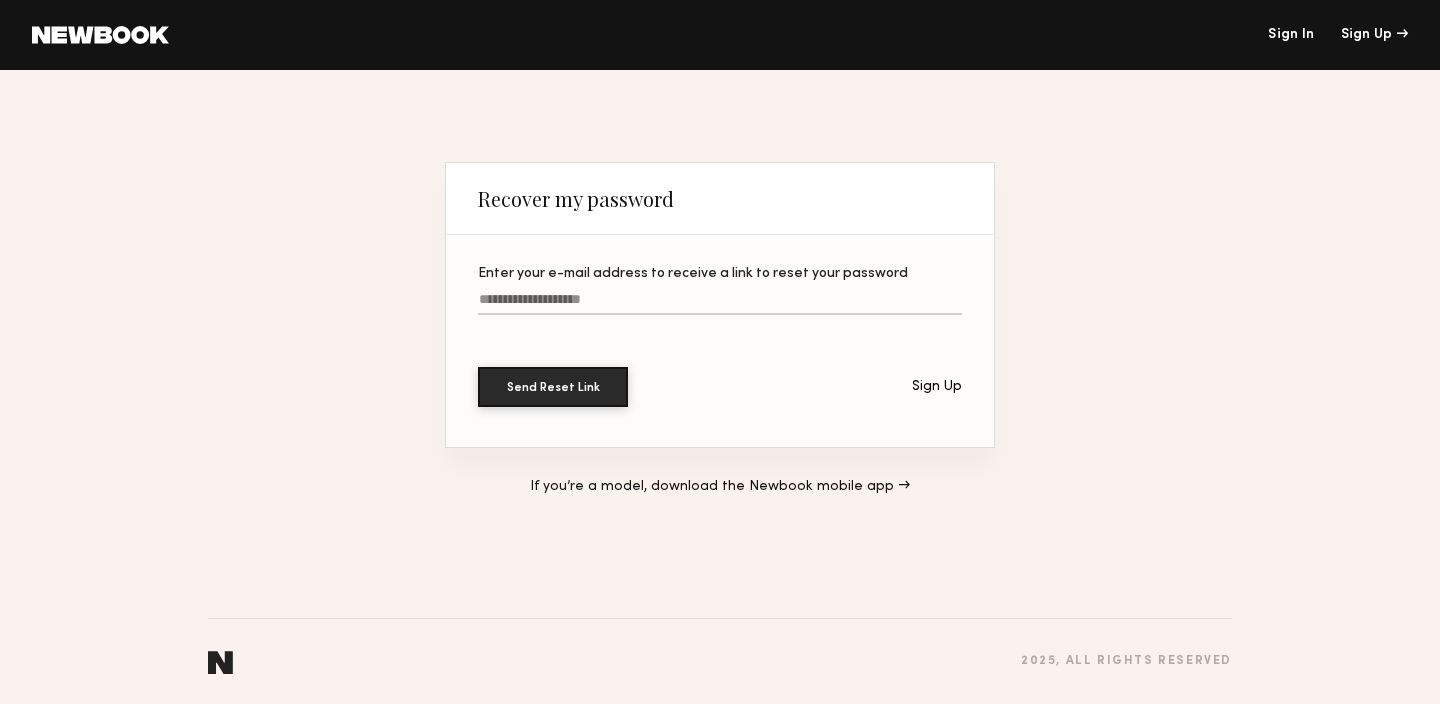 click on "Enter your e-mail address to receive a link to reset your password" 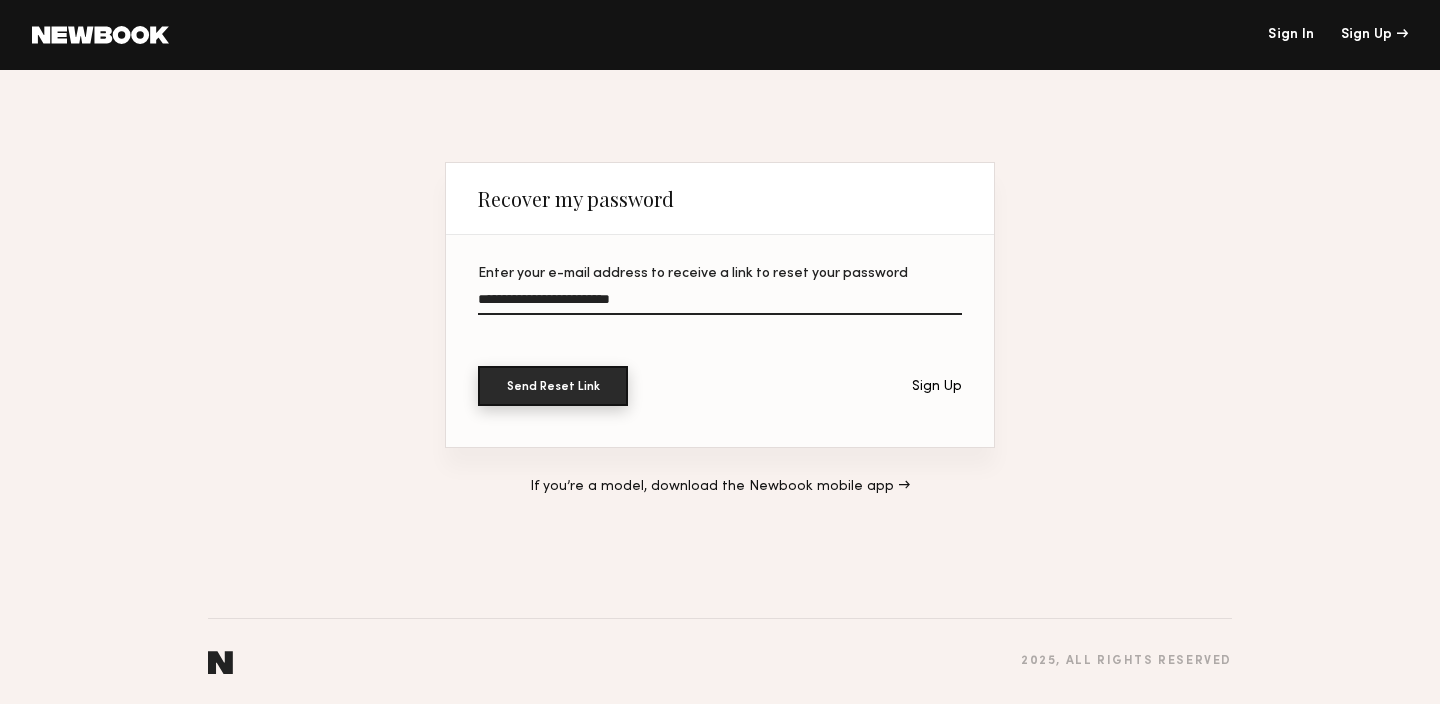 type on "**********" 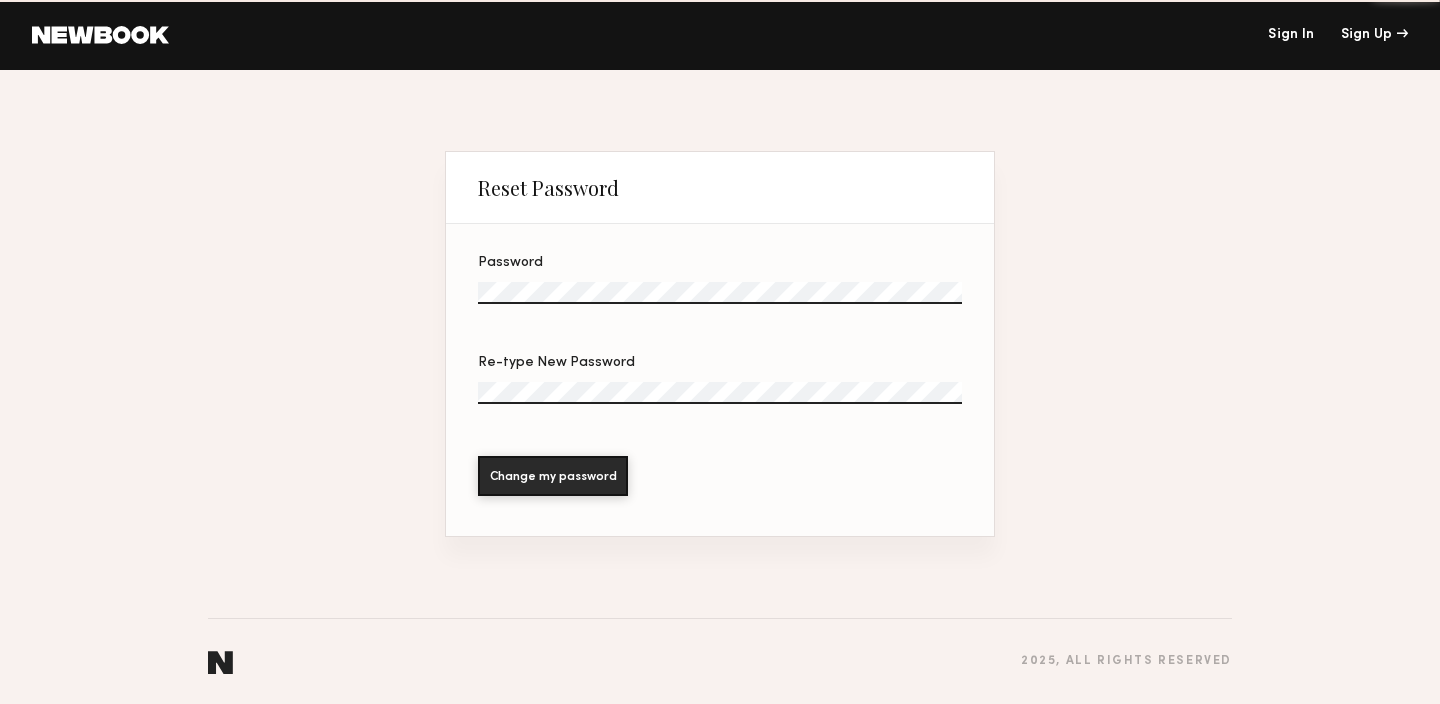 scroll, scrollTop: 0, scrollLeft: 0, axis: both 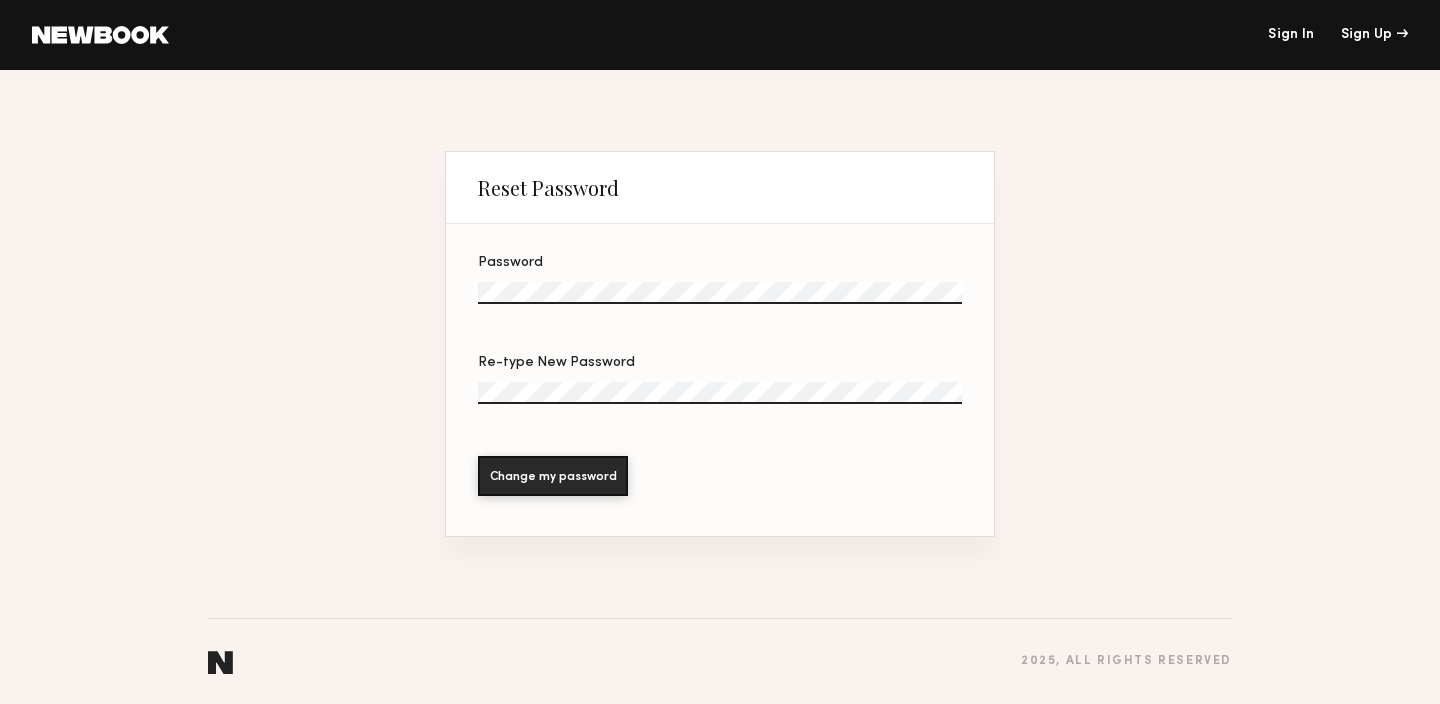 click on "Password" 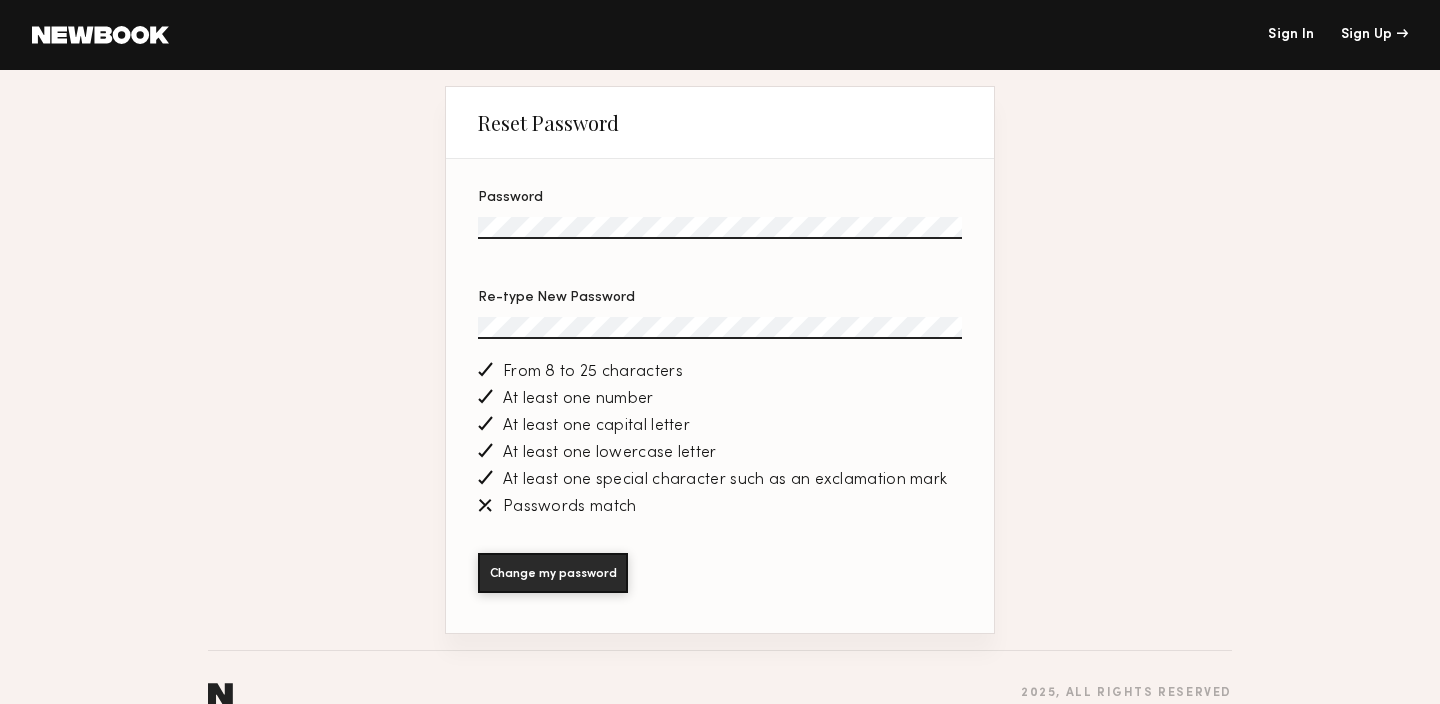click on "Reset Password Password Re-type New Password From 8 to 25 characters At least one number At least one capital letter At least one lowercase letter At least one special character such as an exclamation mark Passwords match Change my password 2025 , all rights reserved" 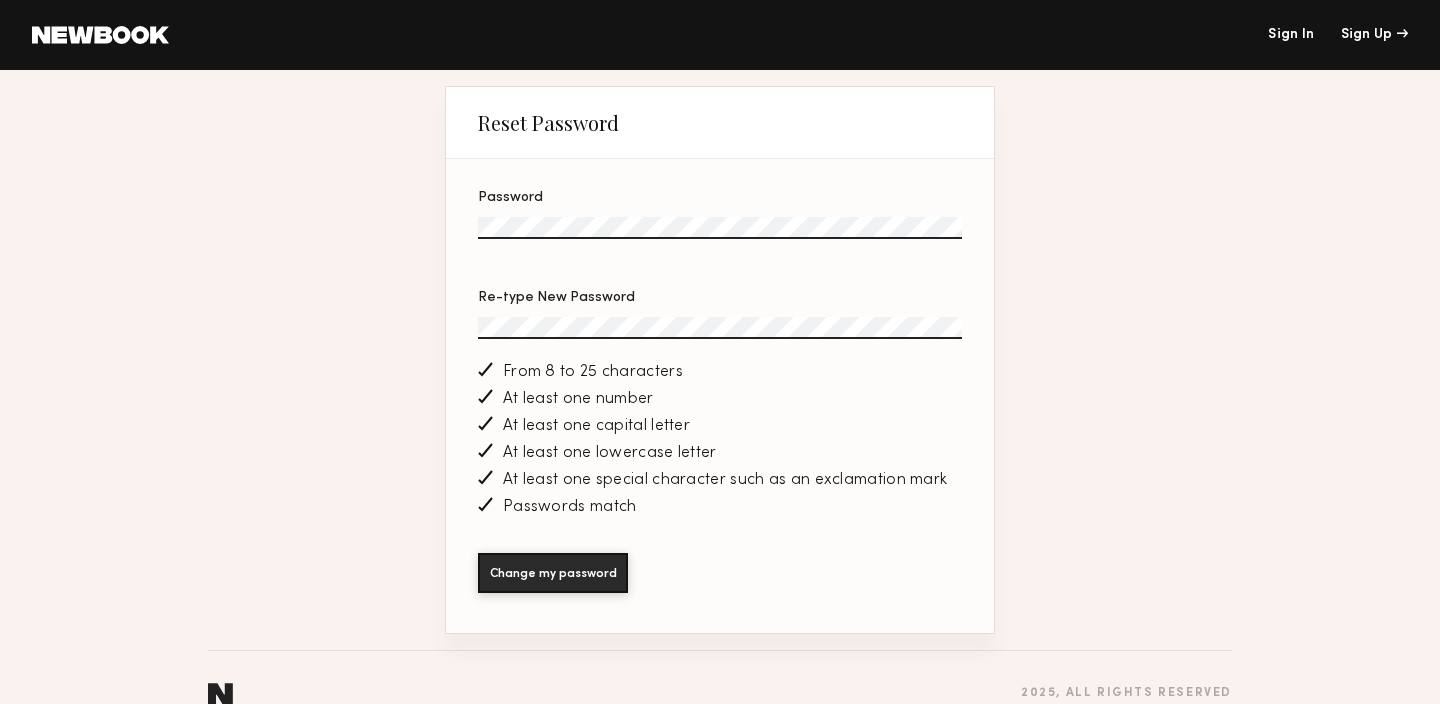 click on "Change my password" 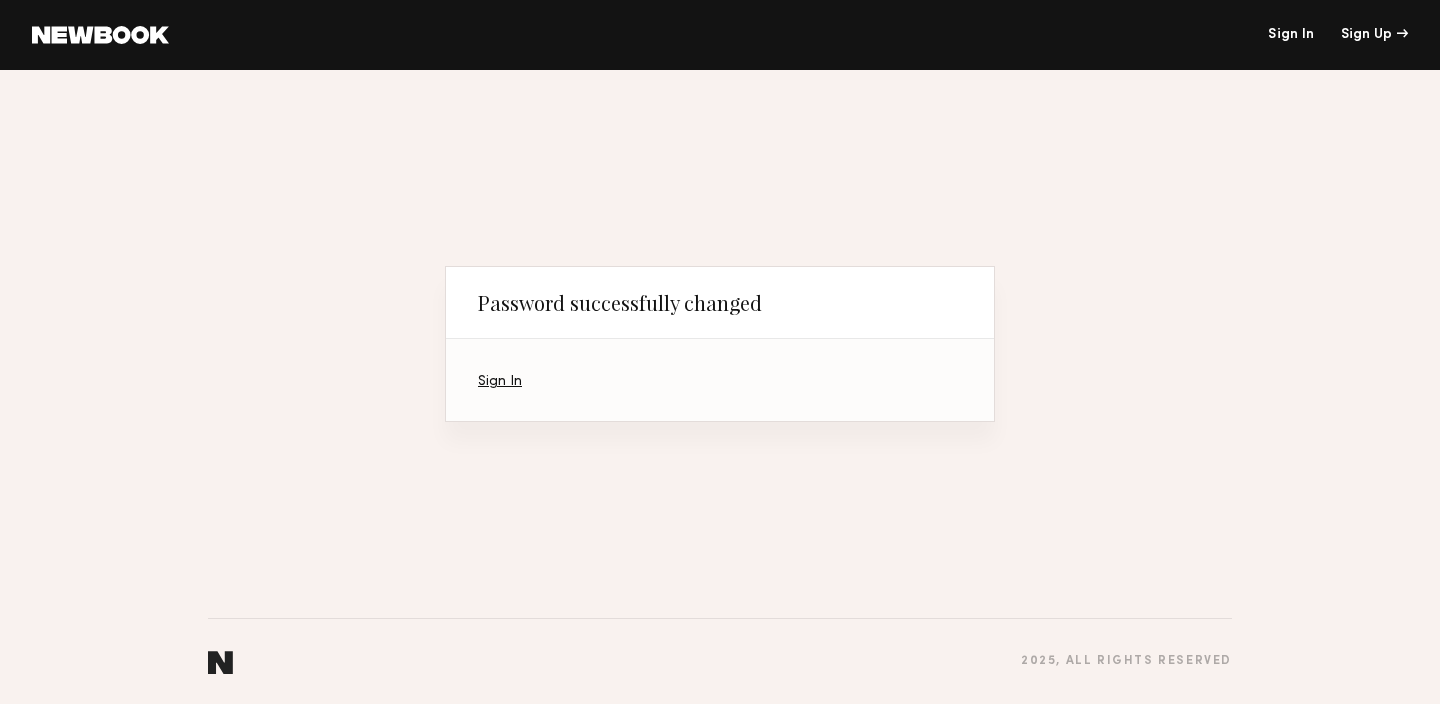 click on "Sign In" 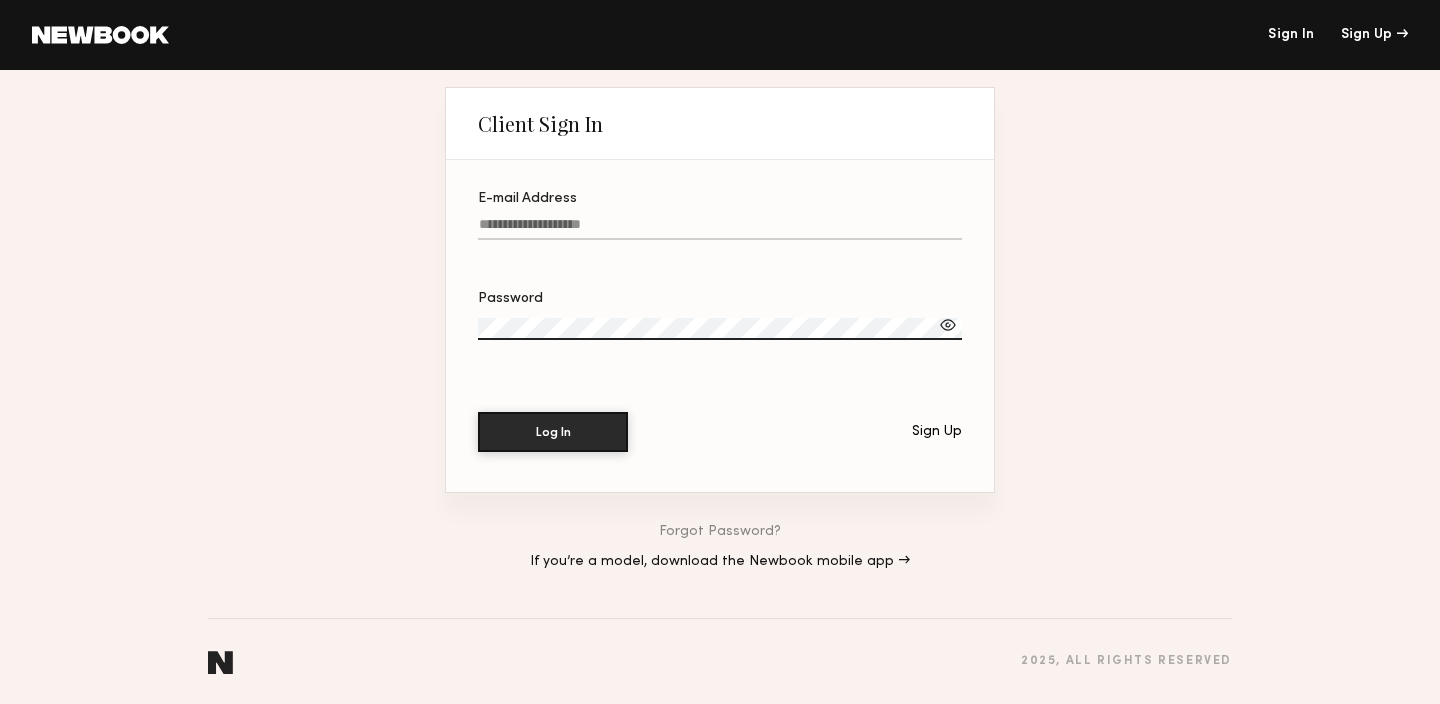 click on "E-mail Address" 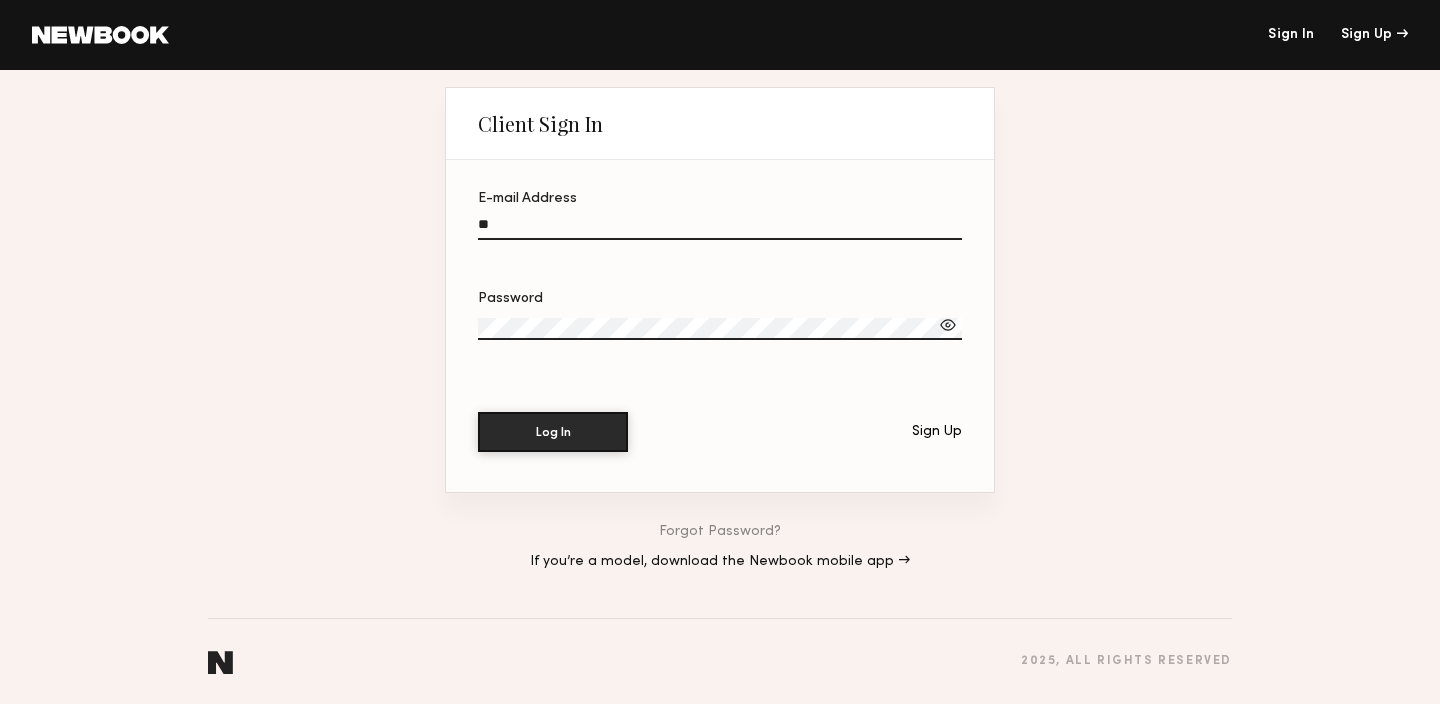 type on "*" 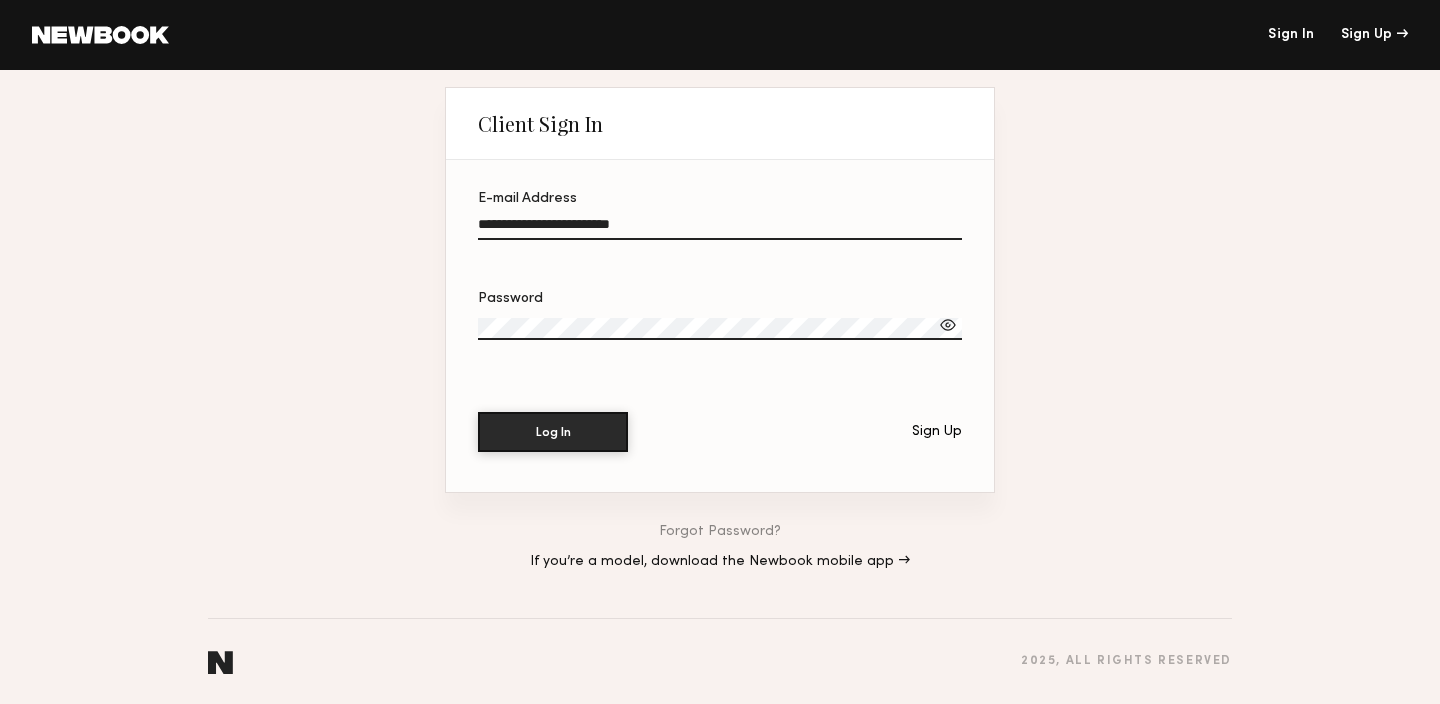 type on "**********" 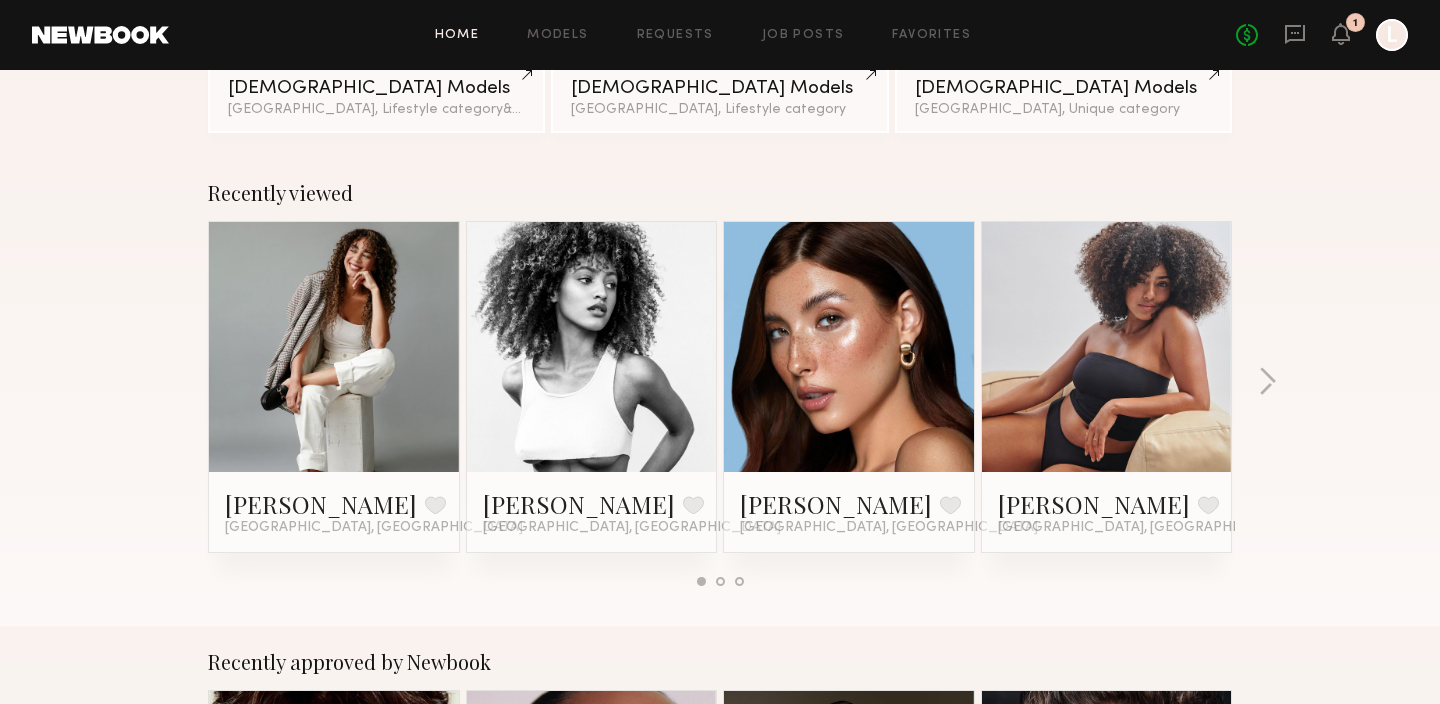 scroll, scrollTop: 232, scrollLeft: 0, axis: vertical 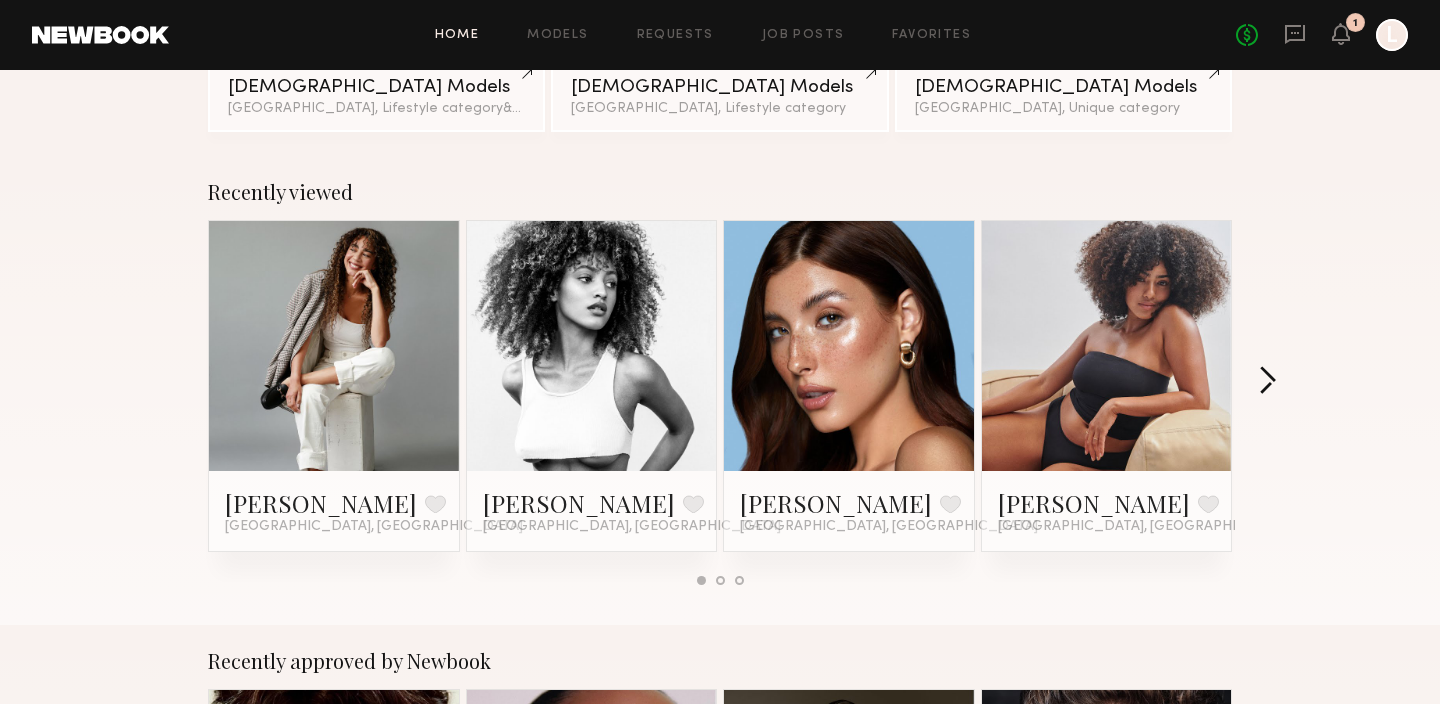 click 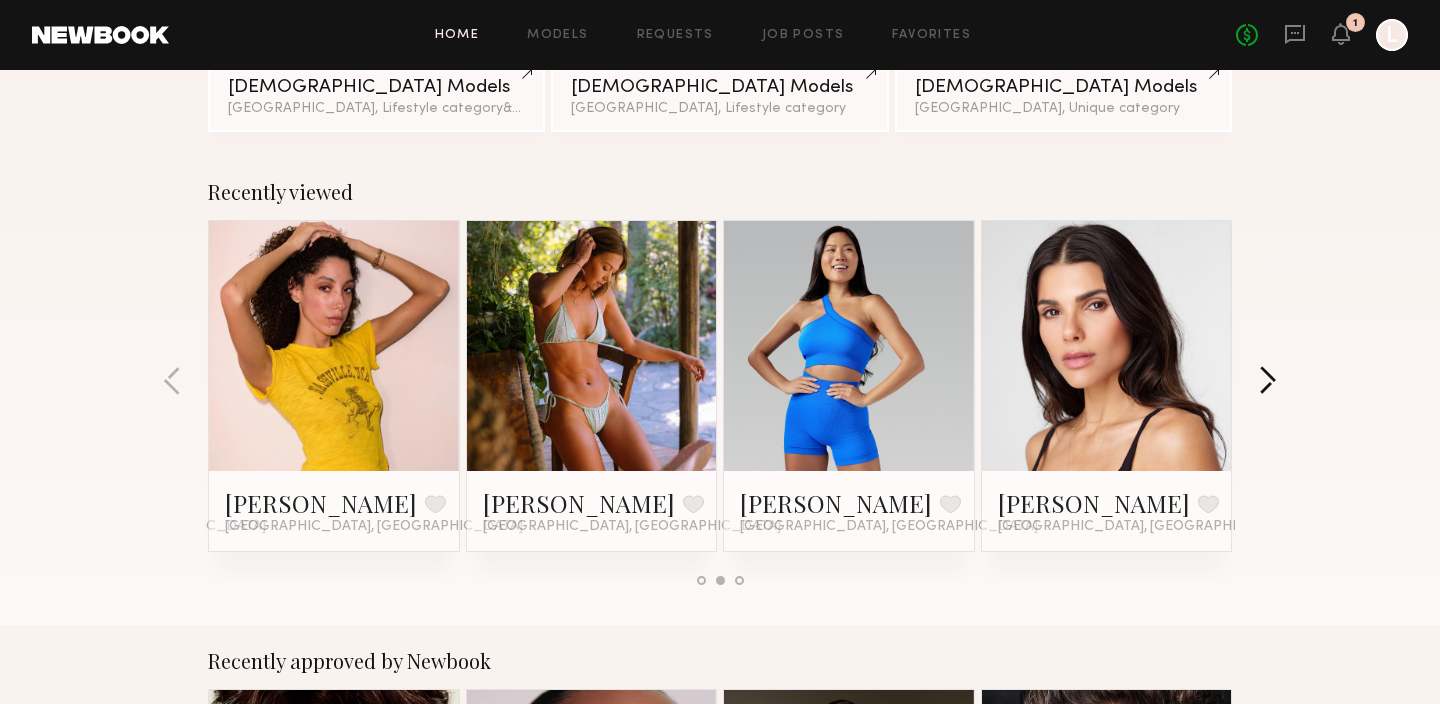click 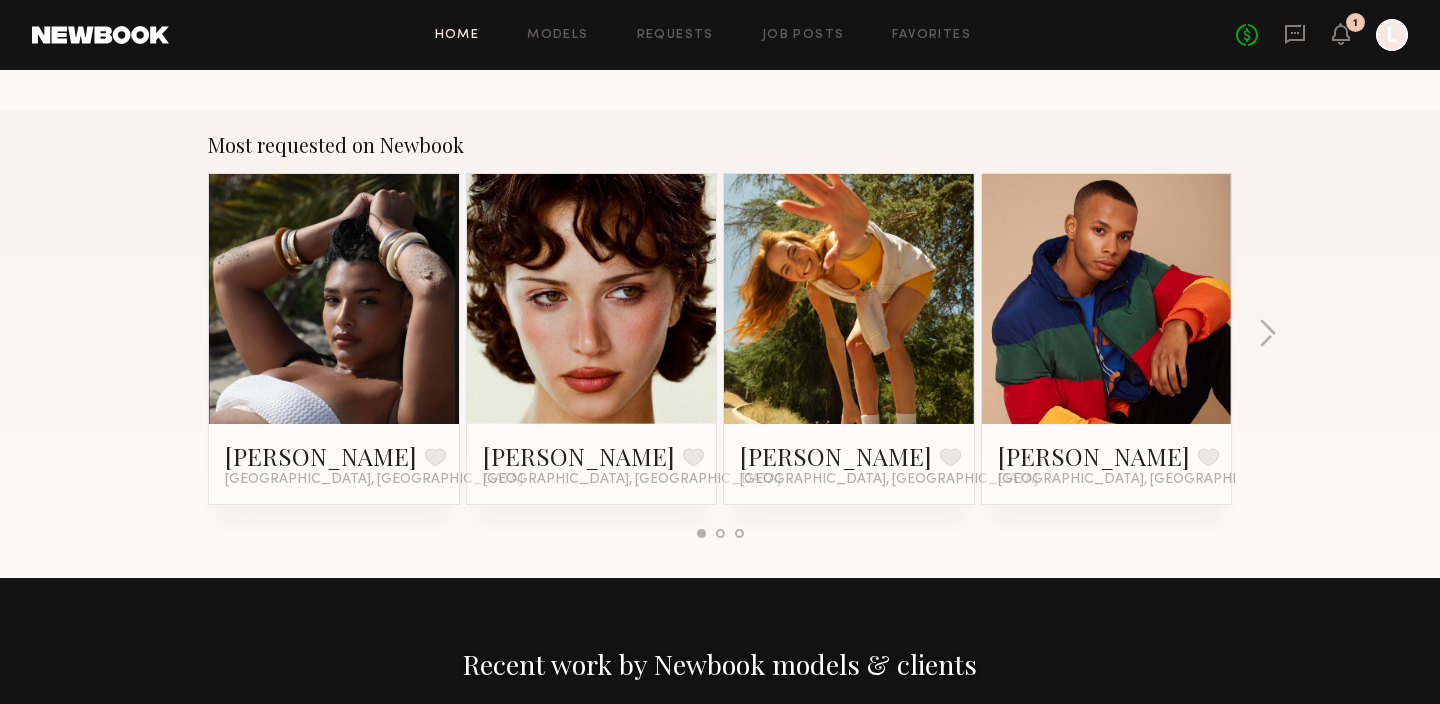 scroll, scrollTop: 1716, scrollLeft: 0, axis: vertical 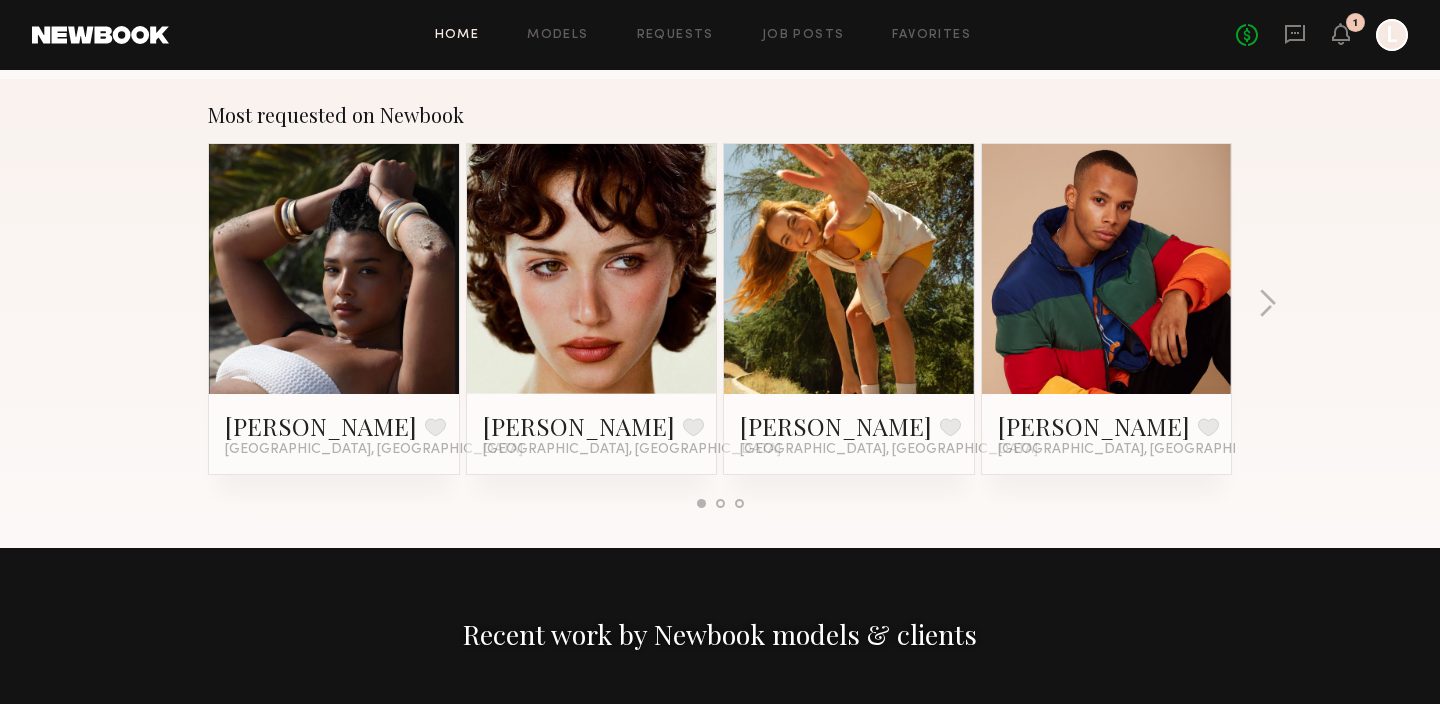 click on "Most requested on Newbook Haleigh W. Favorite Los Angeles, CA Jessie M. Favorite Los Angeles, CA Haley G. Favorite Los Angeles, CA Dorion W. Favorite Los Angeles, CA" 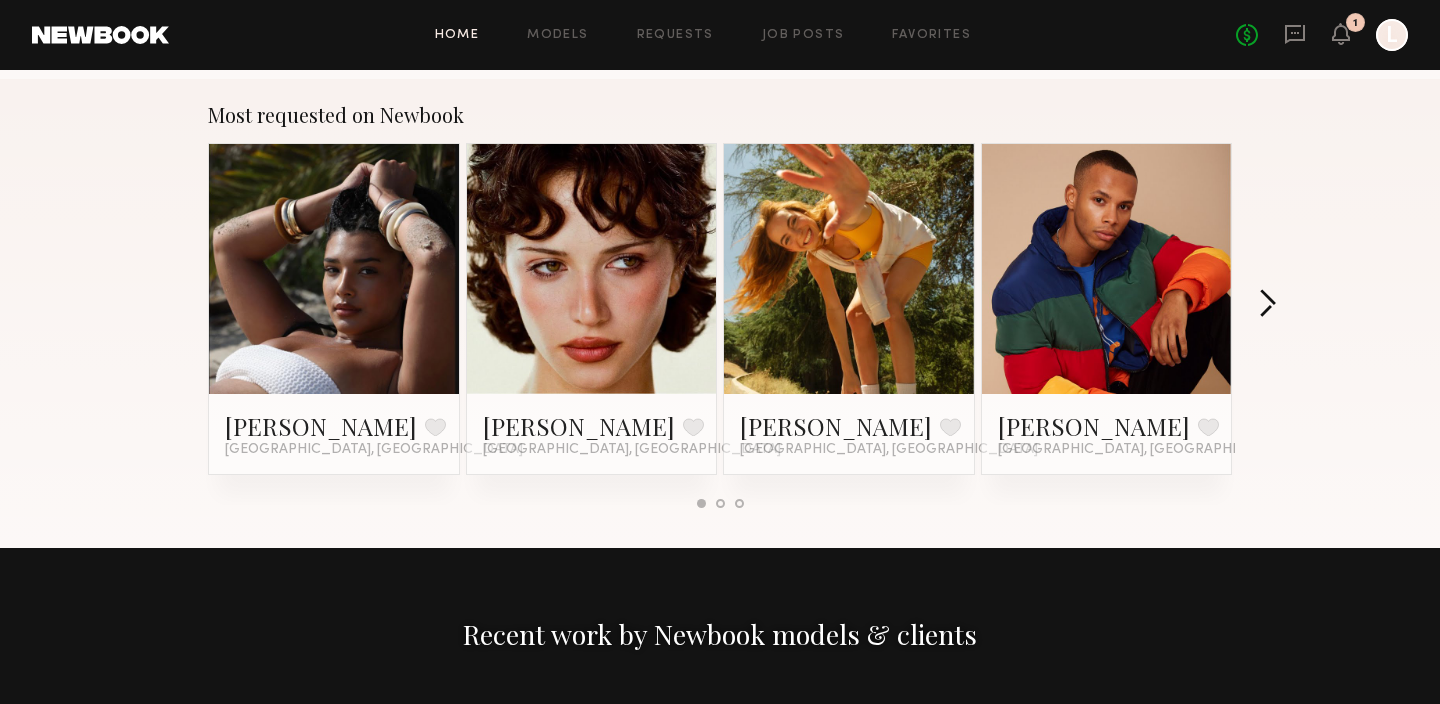 click 